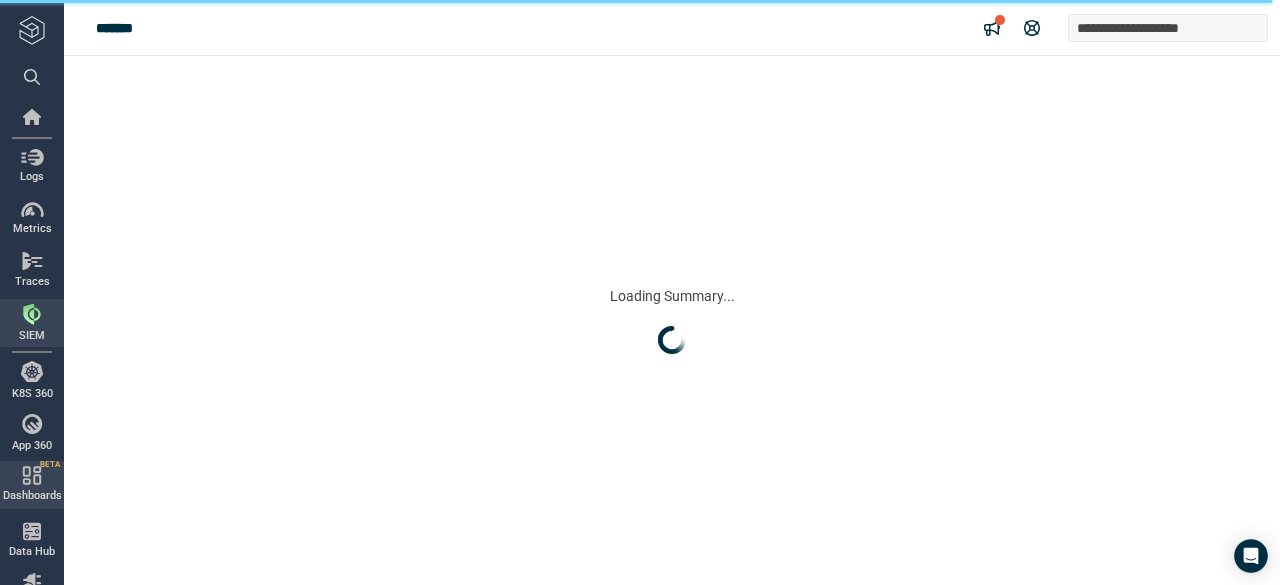 scroll, scrollTop: 0, scrollLeft: 0, axis: both 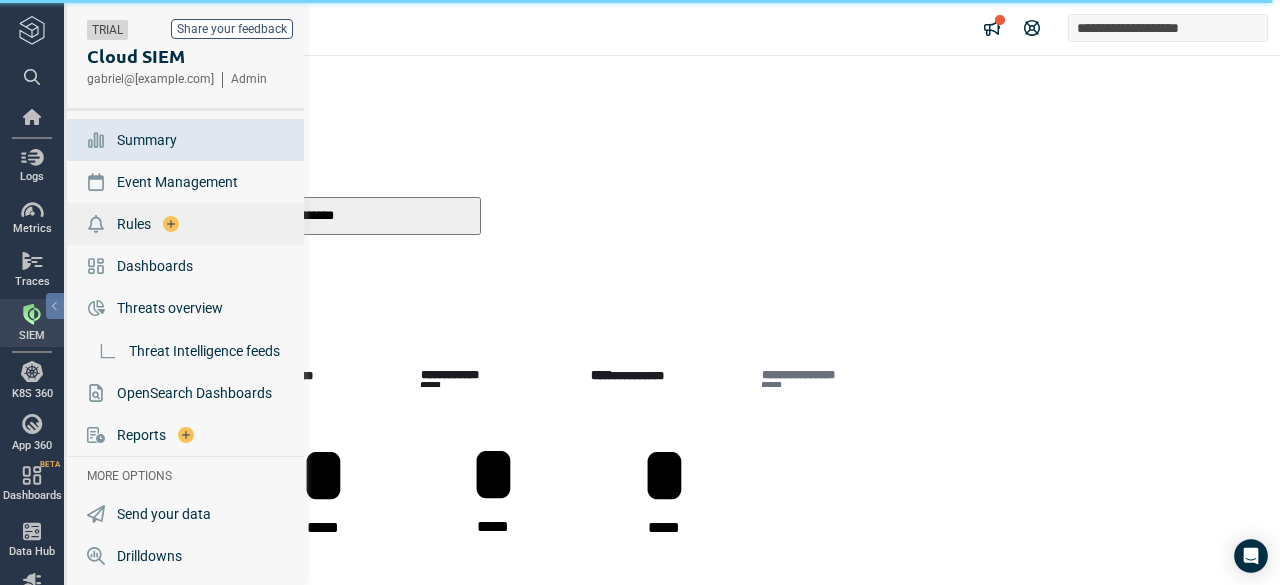 click on "Rules" at bounding box center [134, 224] 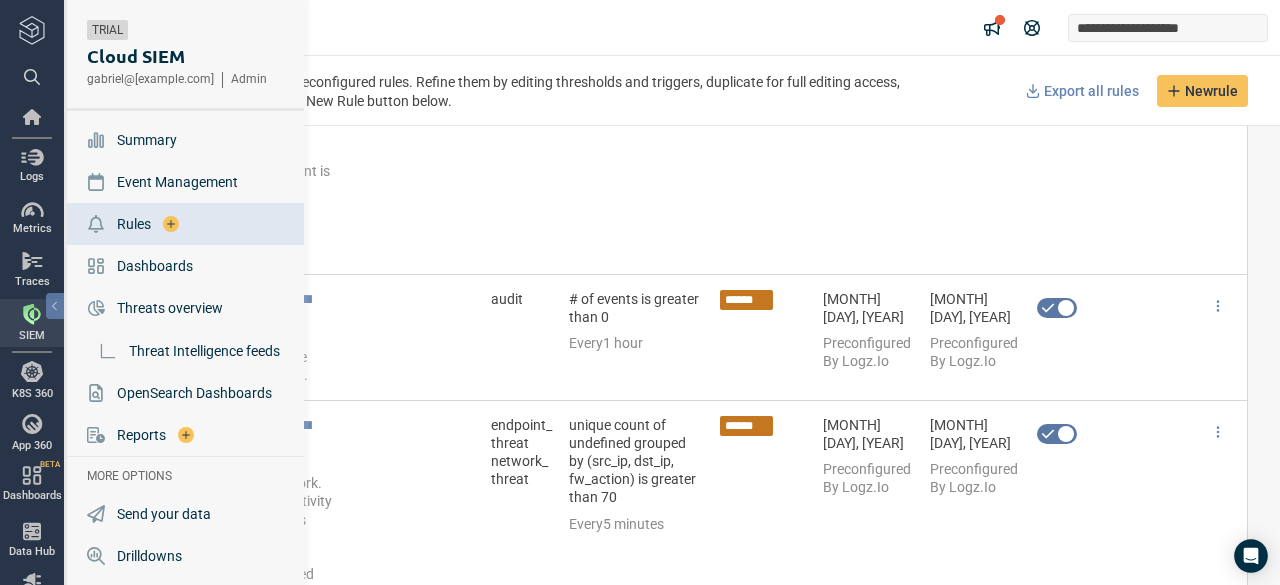 scroll, scrollTop: 6100, scrollLeft: 0, axis: vertical 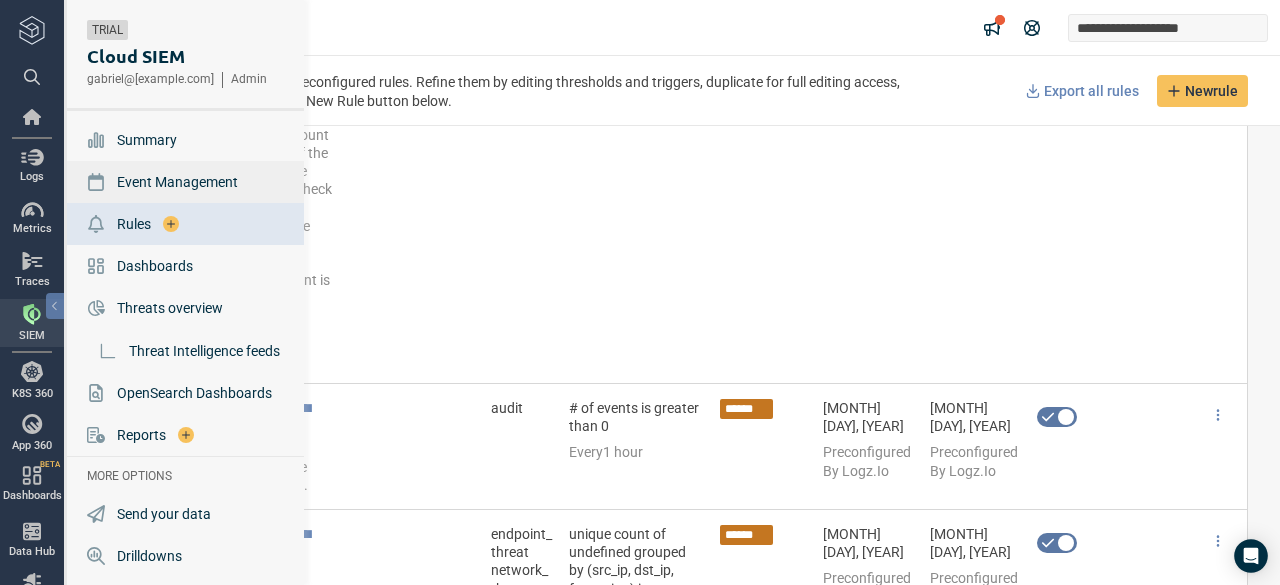 click on "Event Management" at bounding box center (177, 182) 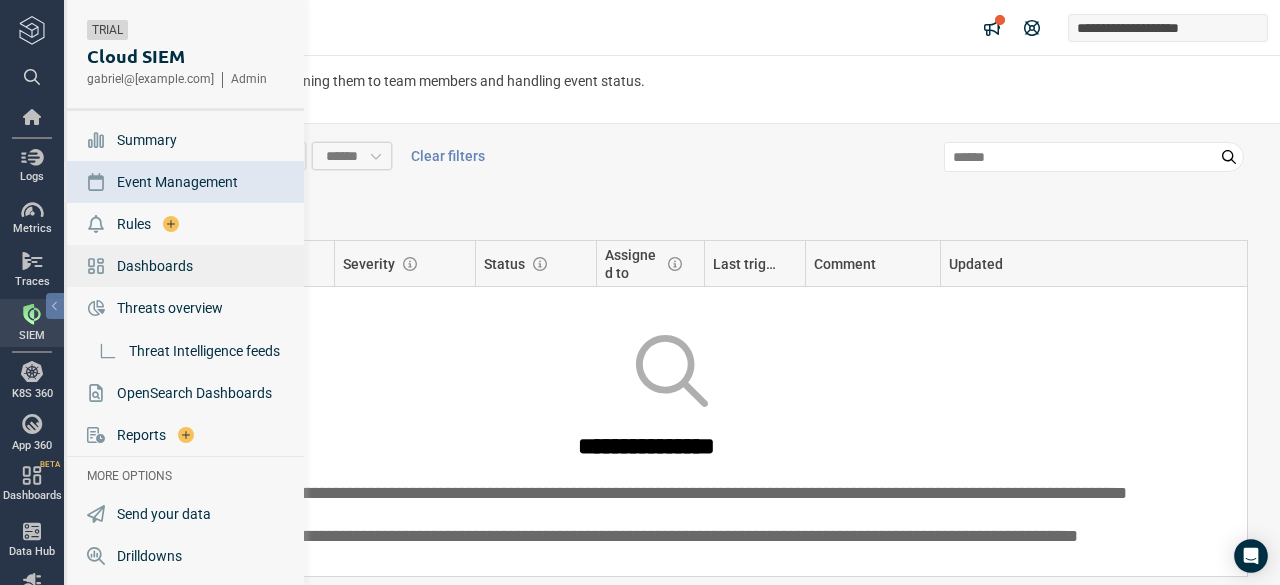 click on "Dashboards" at bounding box center (187, 266) 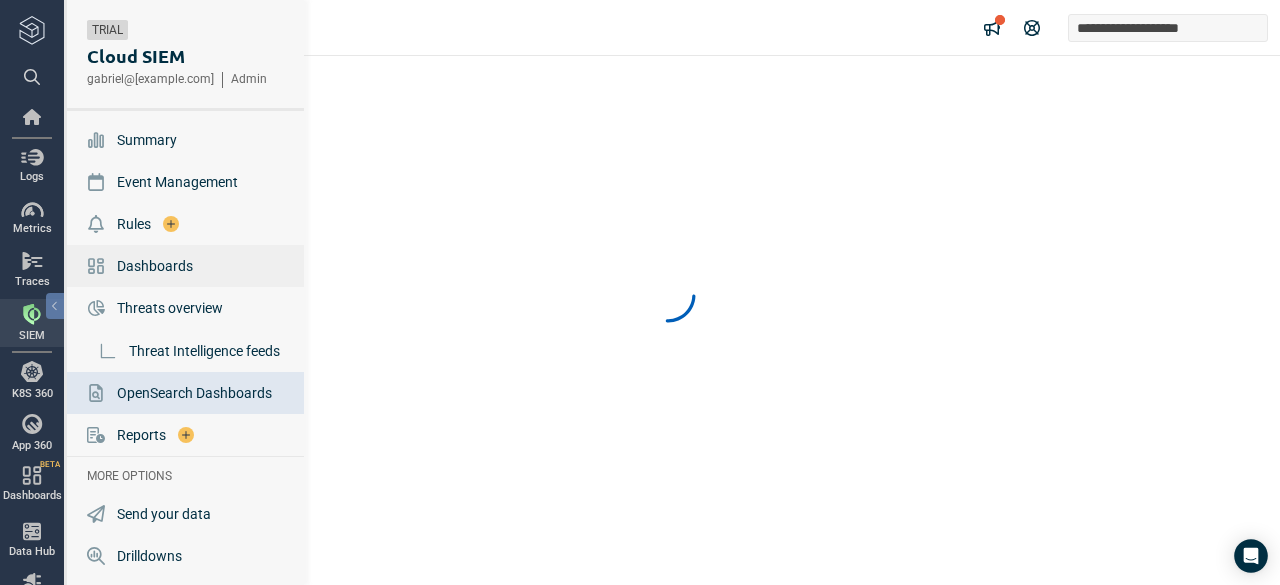 scroll, scrollTop: 0, scrollLeft: 0, axis: both 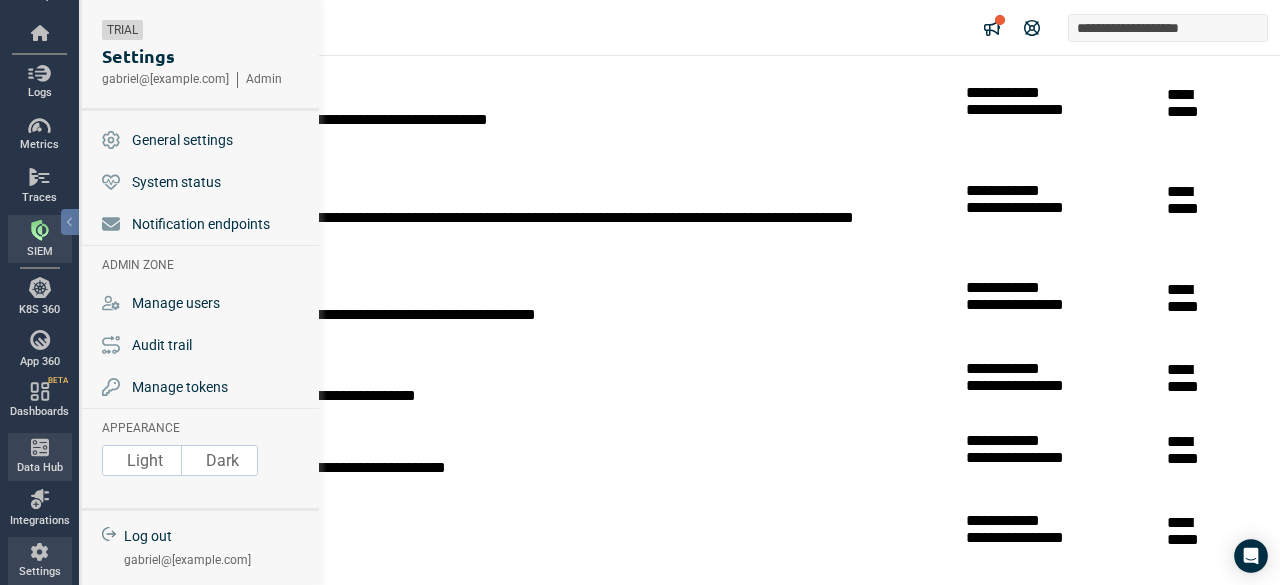 click on "Data Hub" at bounding box center (40, 457) 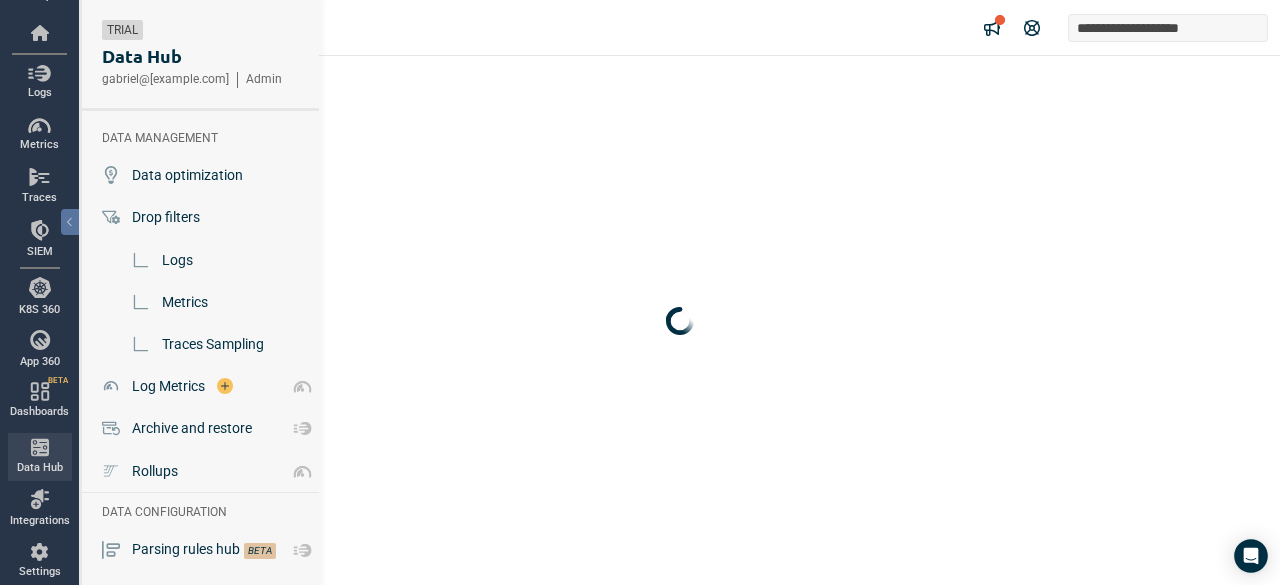 scroll, scrollTop: 0, scrollLeft: 0, axis: both 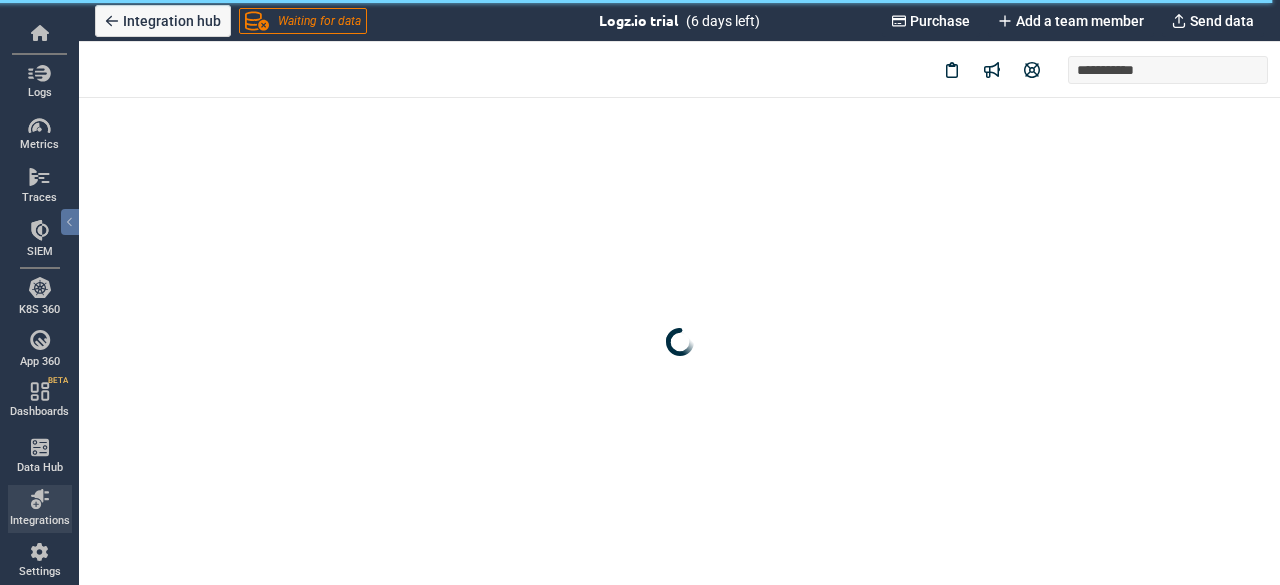 click at bounding box center (40, 499) 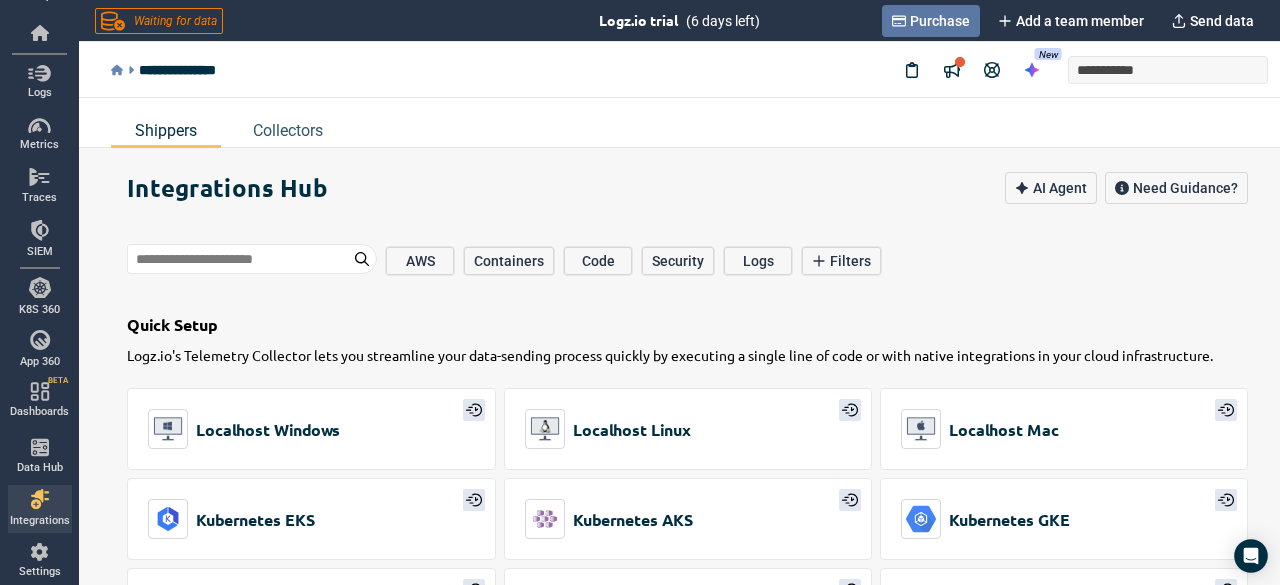 click at bounding box center (899, 21) 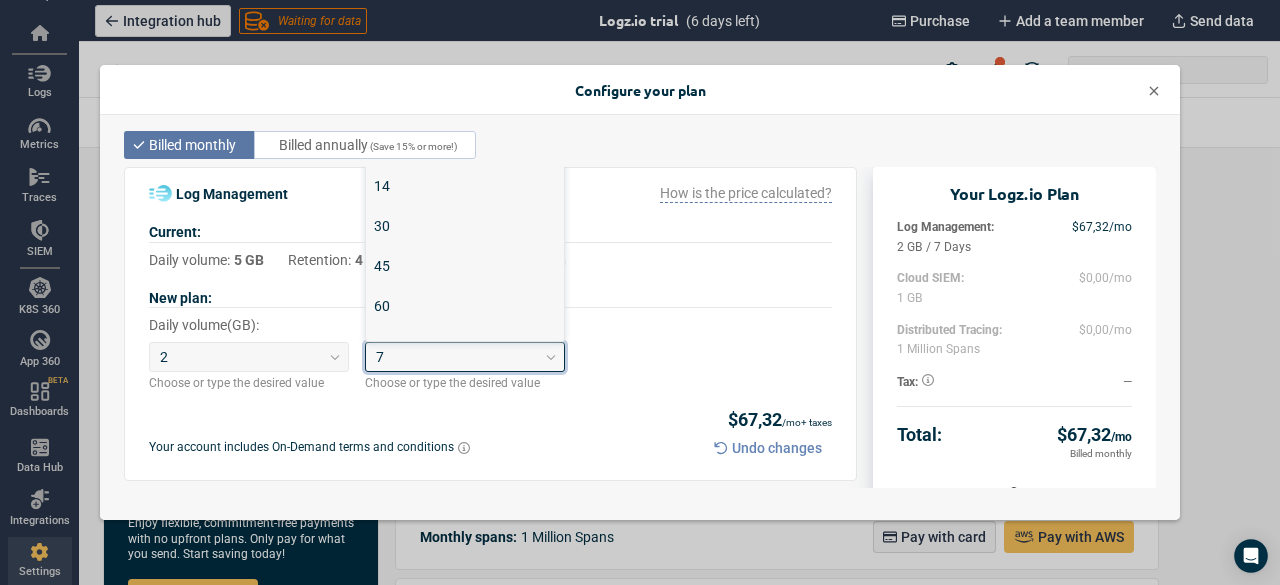 click on "7" at bounding box center [456, 357] 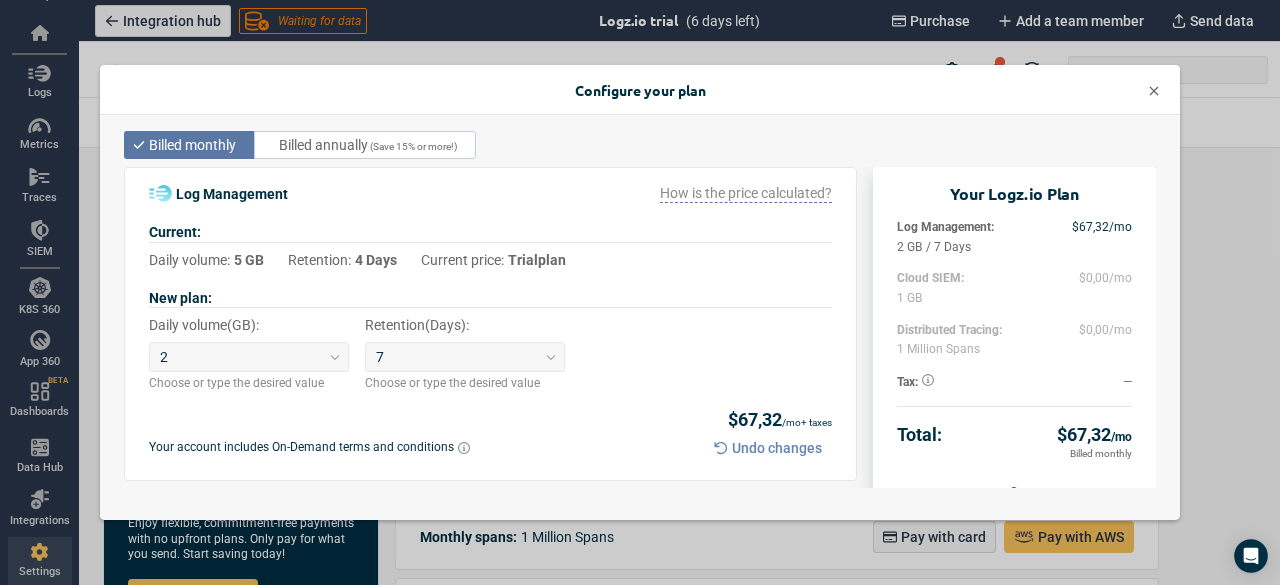 click on "Billed monthly Billed annually (Save 15% or more!)" at bounding box center (640, 145) 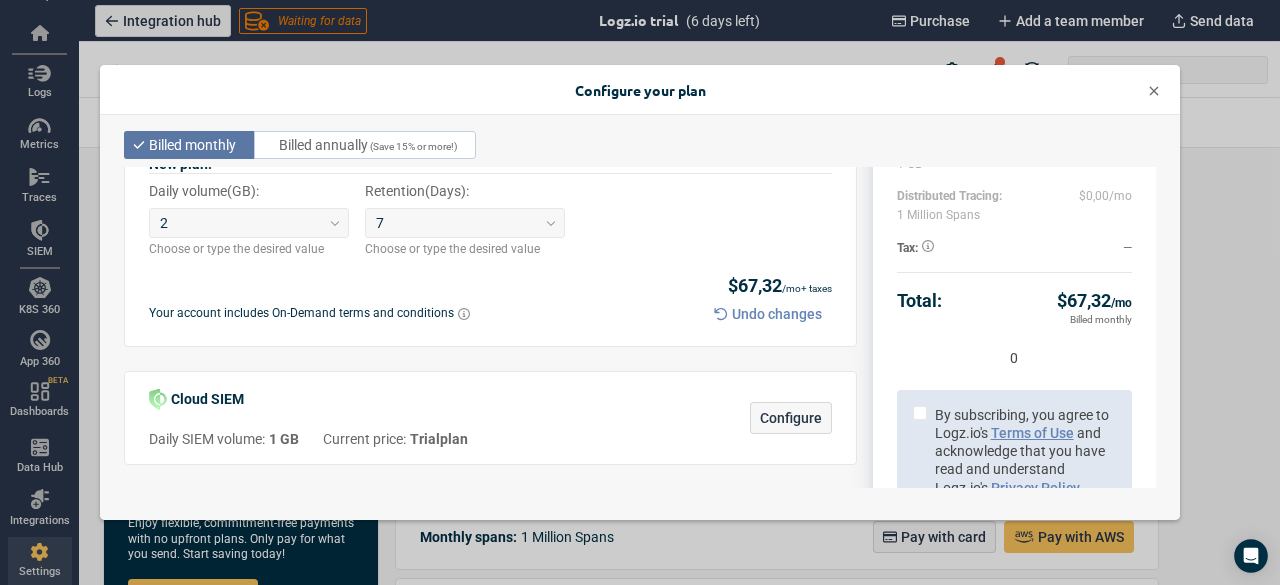 scroll, scrollTop: 265, scrollLeft: 0, axis: vertical 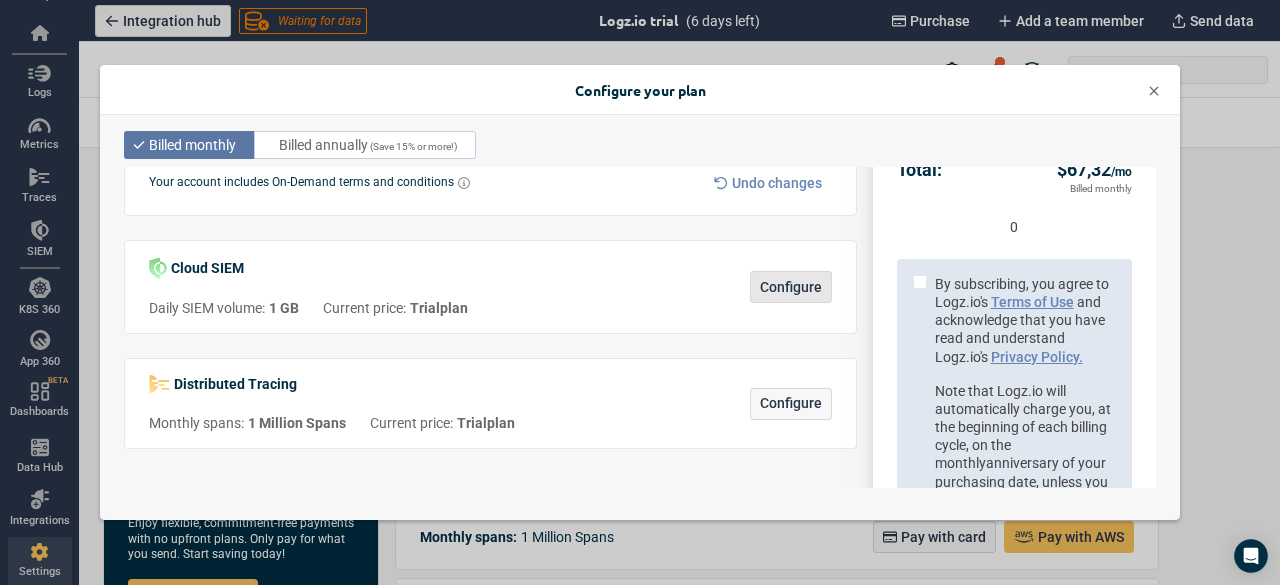 click on "Configure" at bounding box center [791, 287] 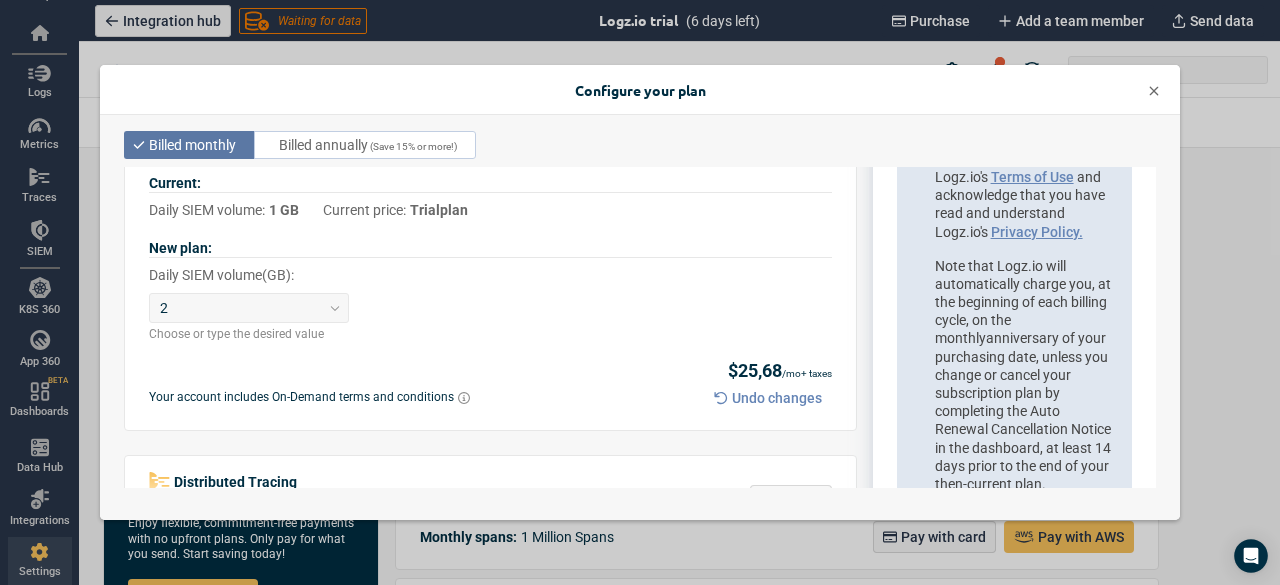 scroll, scrollTop: 389, scrollLeft: 0, axis: vertical 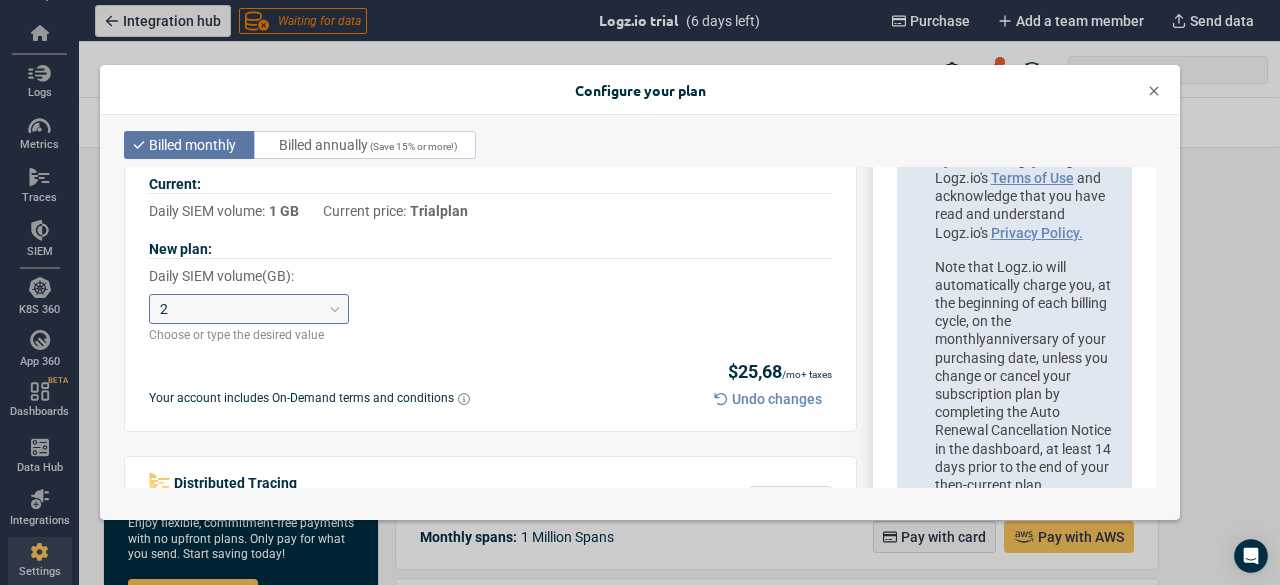 click on "2" at bounding box center (240, 308) 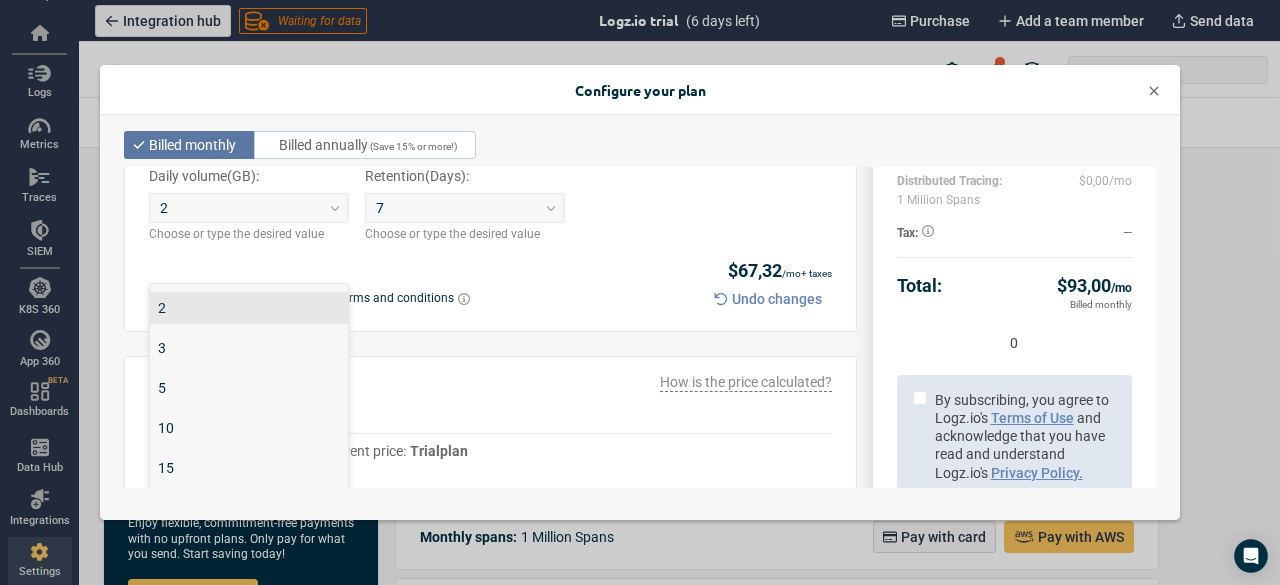 scroll, scrollTop: 147, scrollLeft: 0, axis: vertical 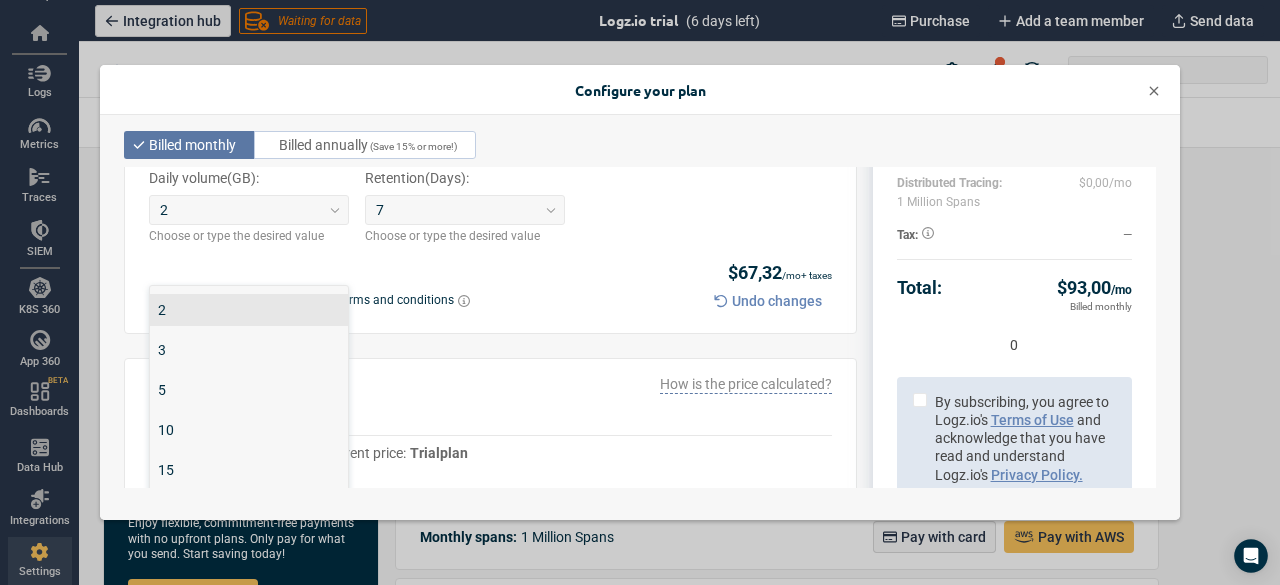 click on "2" at bounding box center (249, 310) 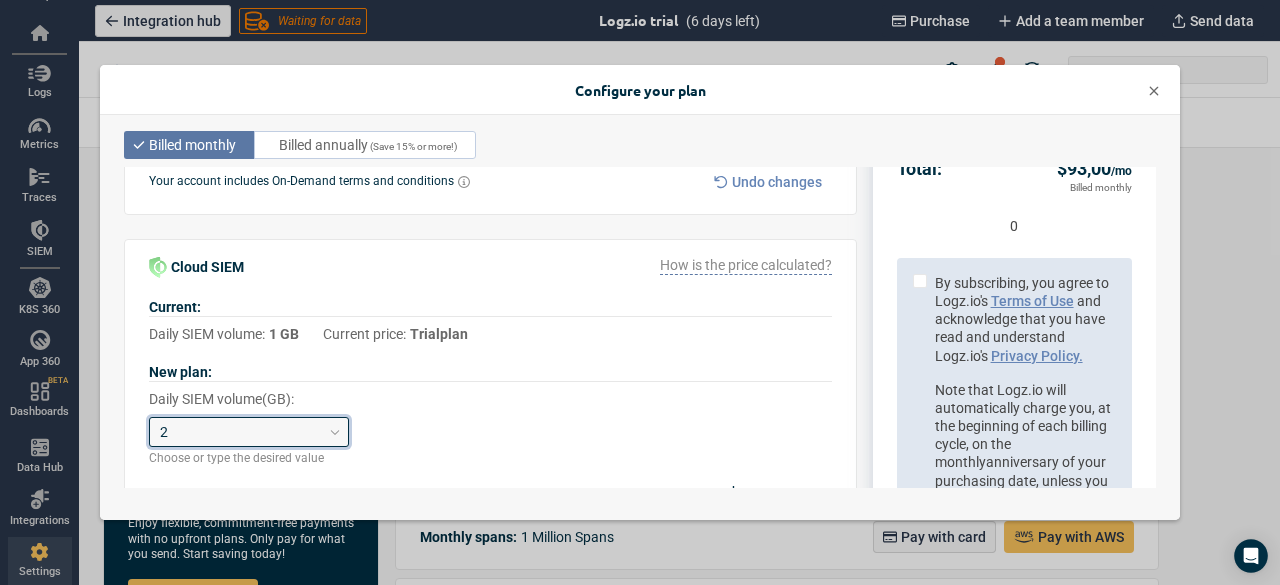 scroll, scrollTop: 0, scrollLeft: 0, axis: both 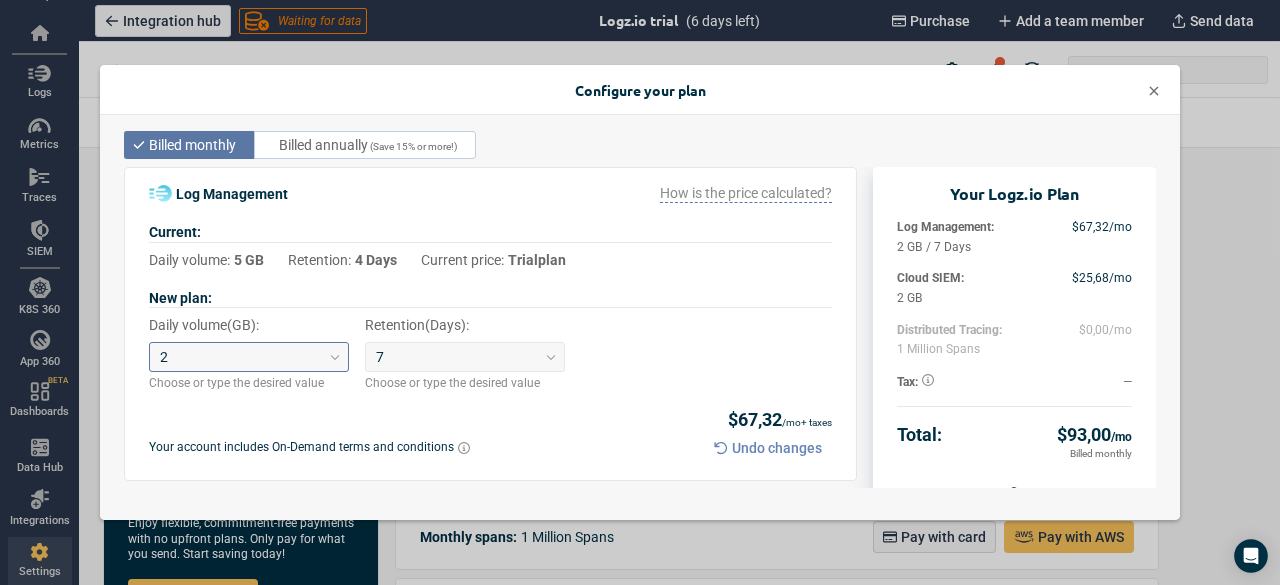 click on "2" at bounding box center [164, 357] 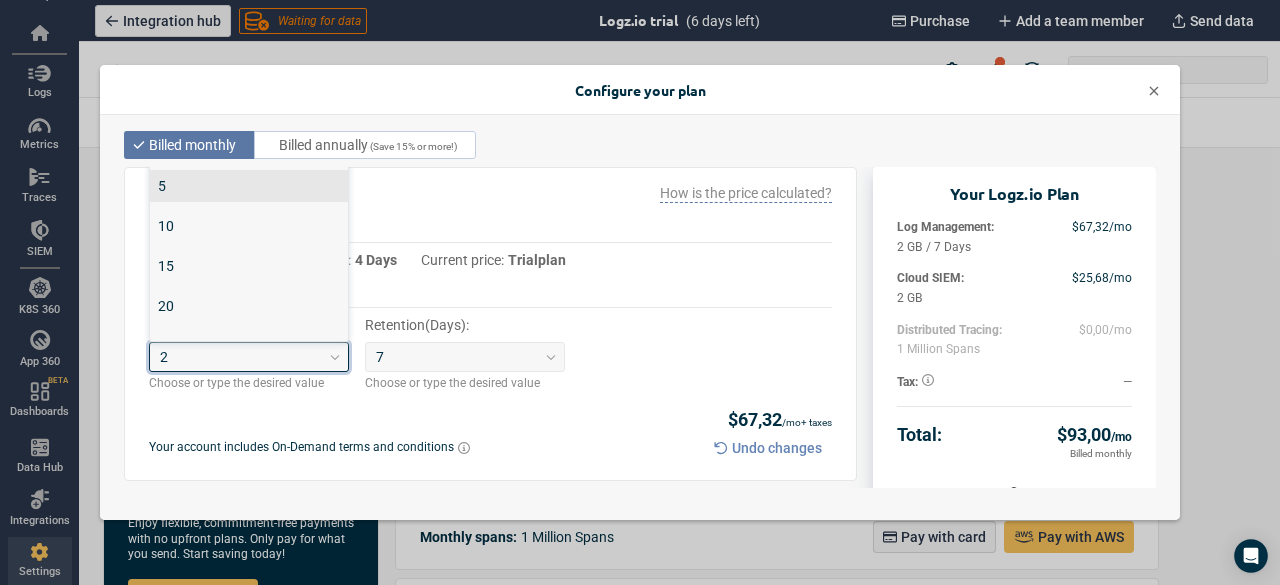 click on "5" at bounding box center (249, 186) 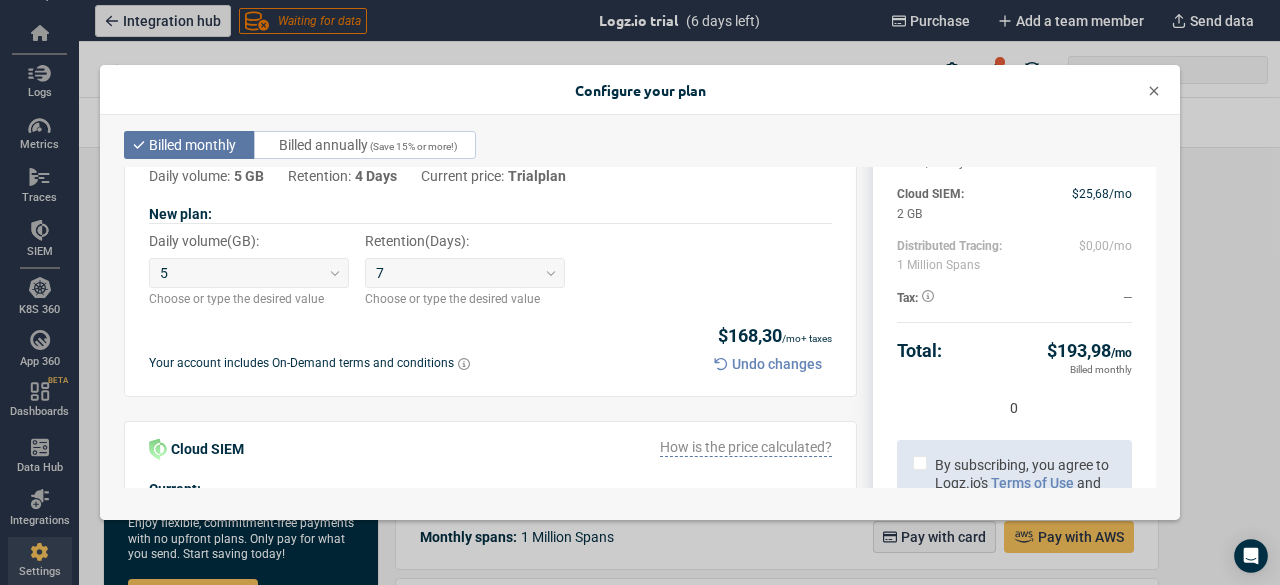 scroll, scrollTop: 65, scrollLeft: 0, axis: vertical 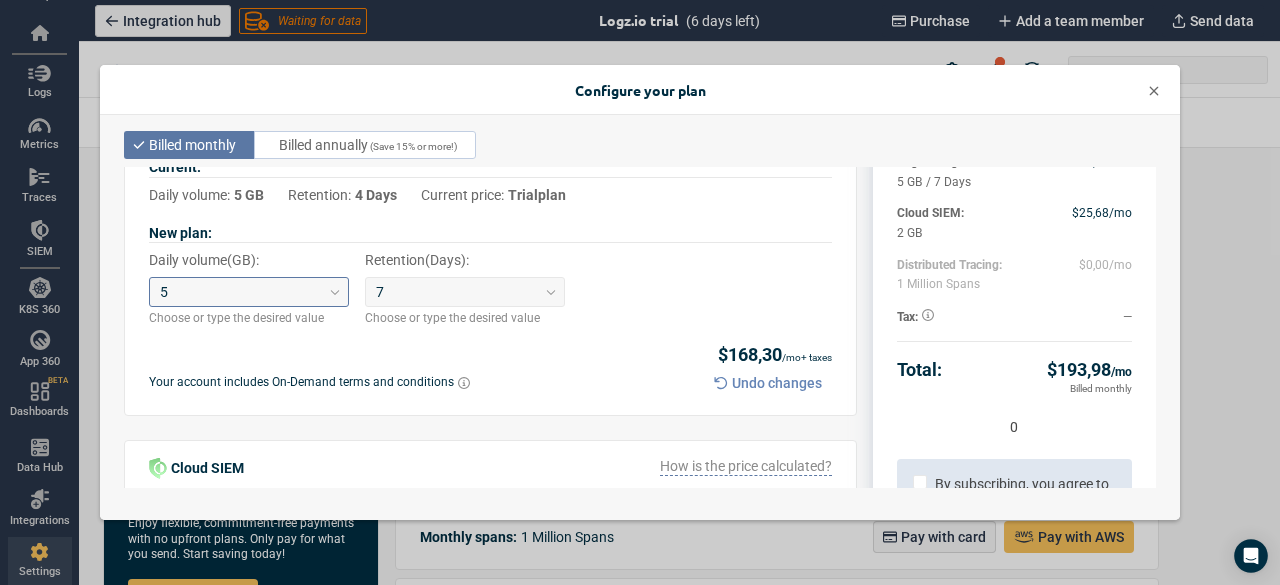 click on "5" at bounding box center (240, 292) 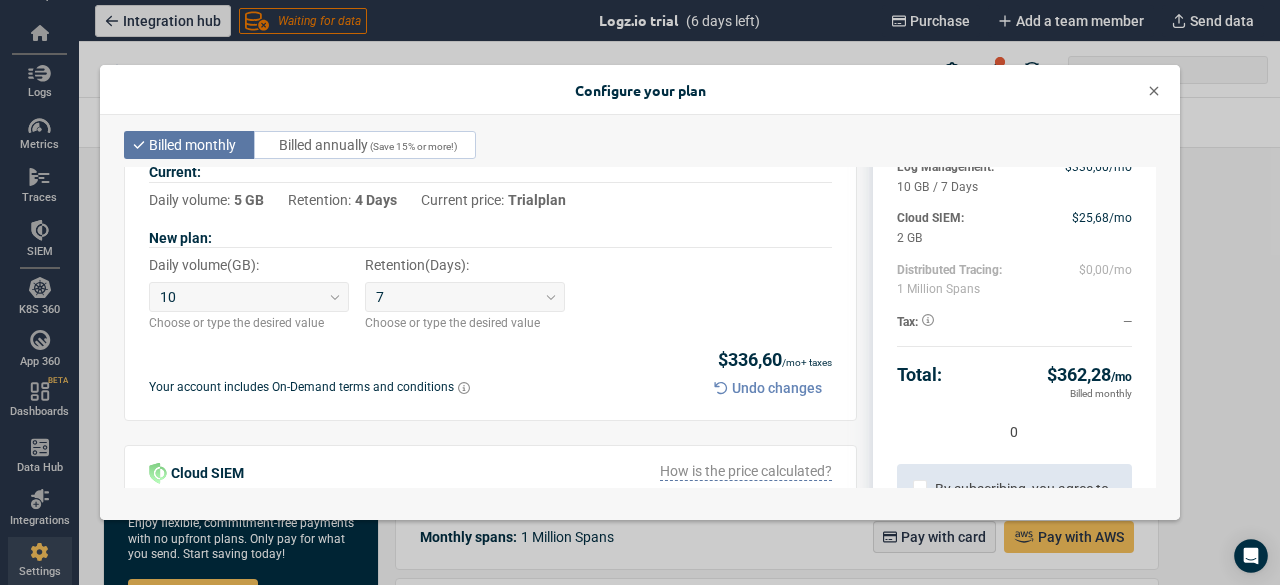 scroll, scrollTop: 17, scrollLeft: 0, axis: vertical 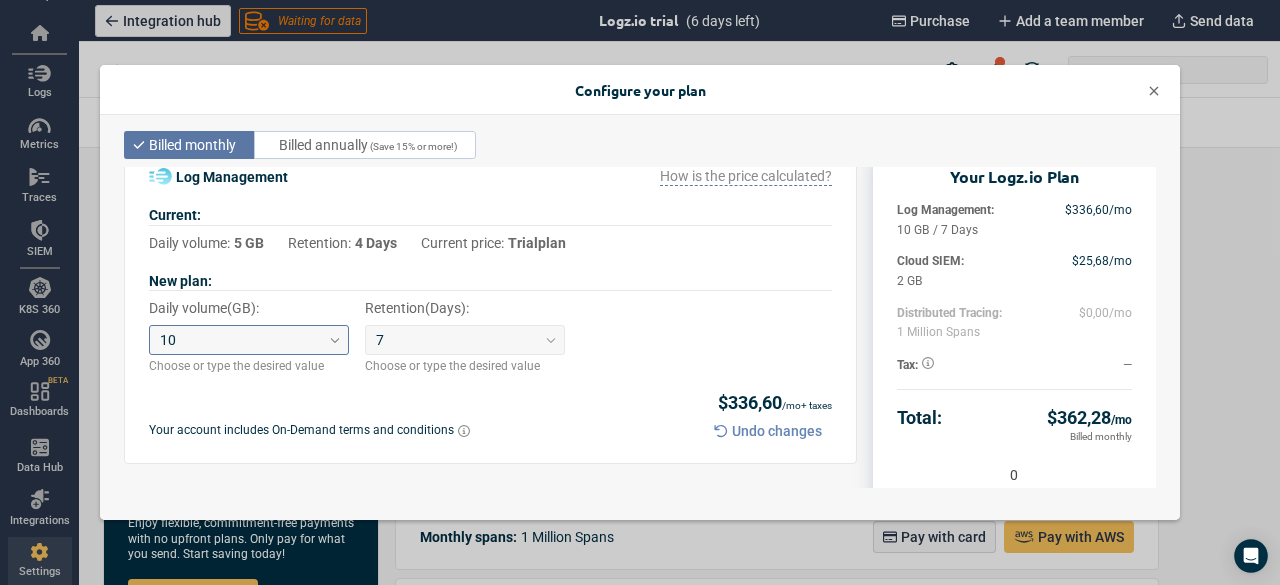 click at bounding box center (335, 340) 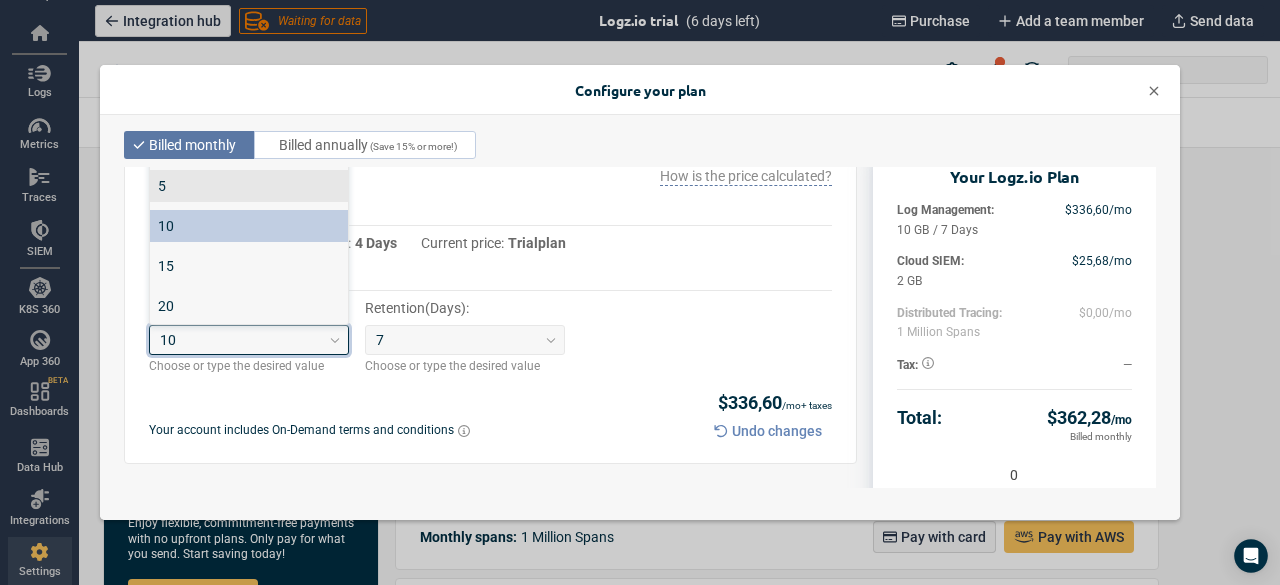 click on "5" at bounding box center (249, 186) 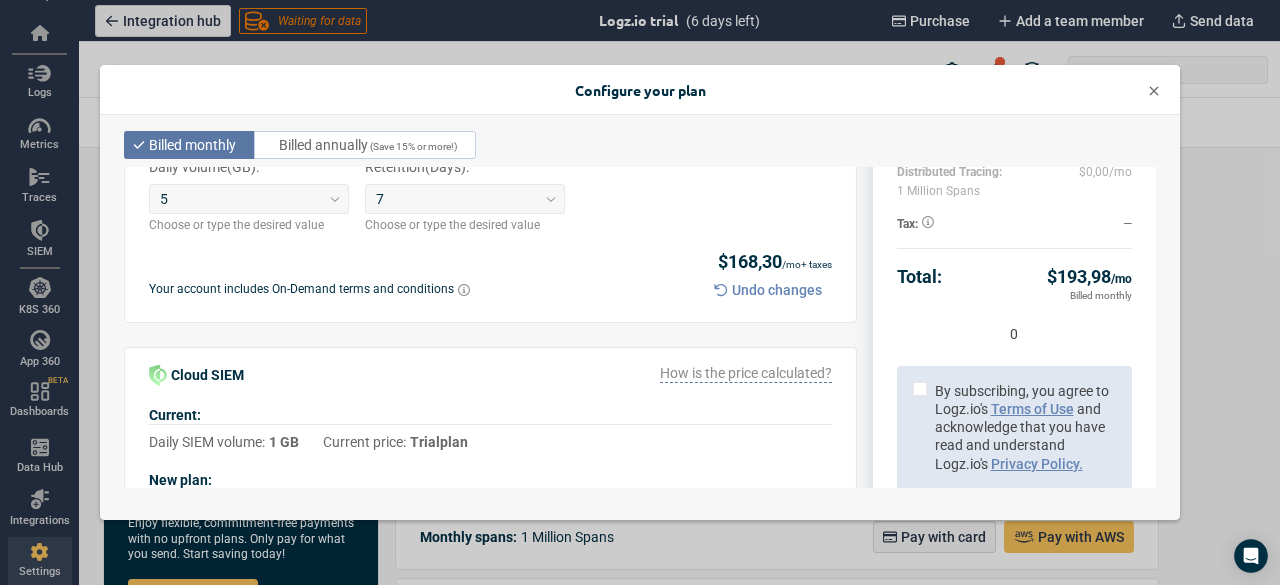 scroll, scrollTop: 78, scrollLeft: 0, axis: vertical 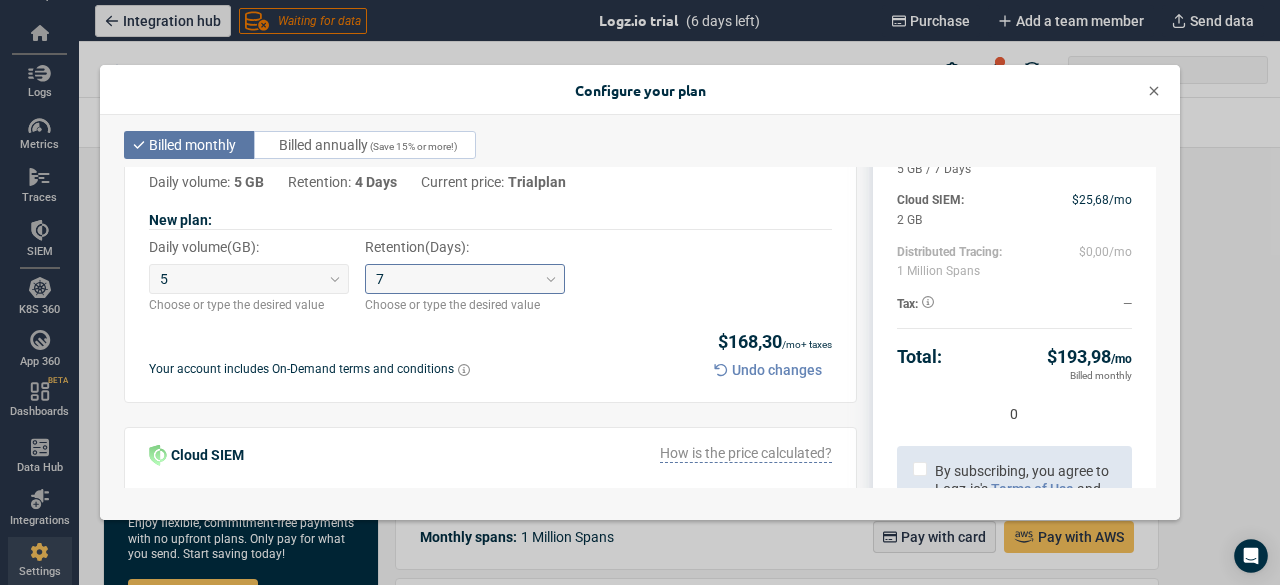 click on "7" at bounding box center (456, 279) 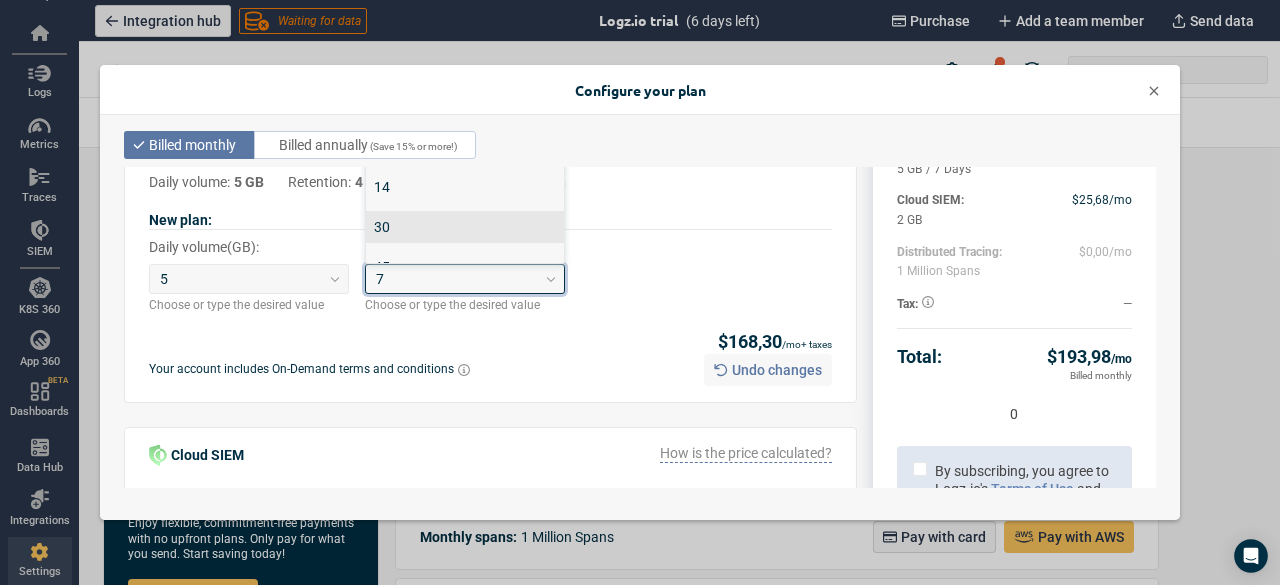scroll, scrollTop: 0, scrollLeft: 0, axis: both 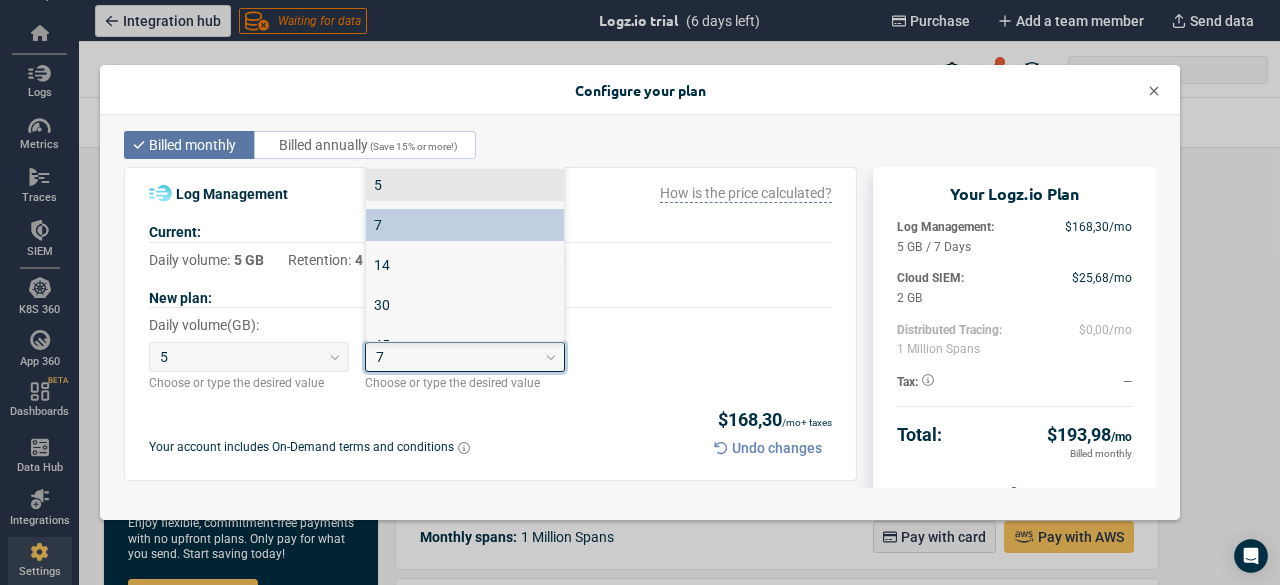 click on "5" at bounding box center [465, 185] 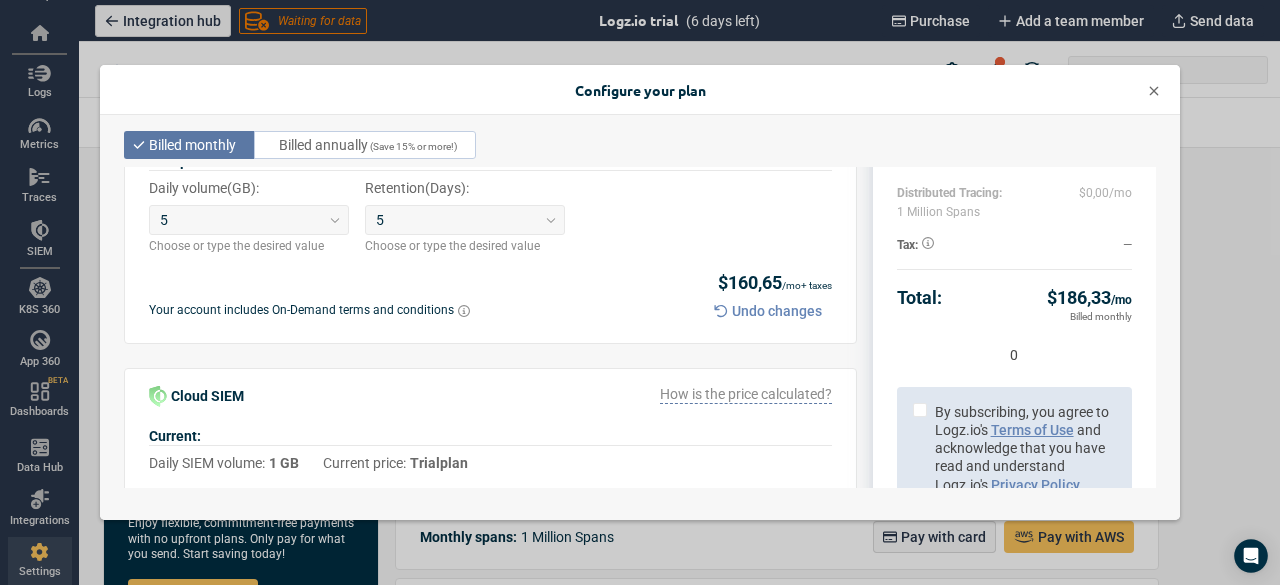 scroll, scrollTop: 0, scrollLeft: 0, axis: both 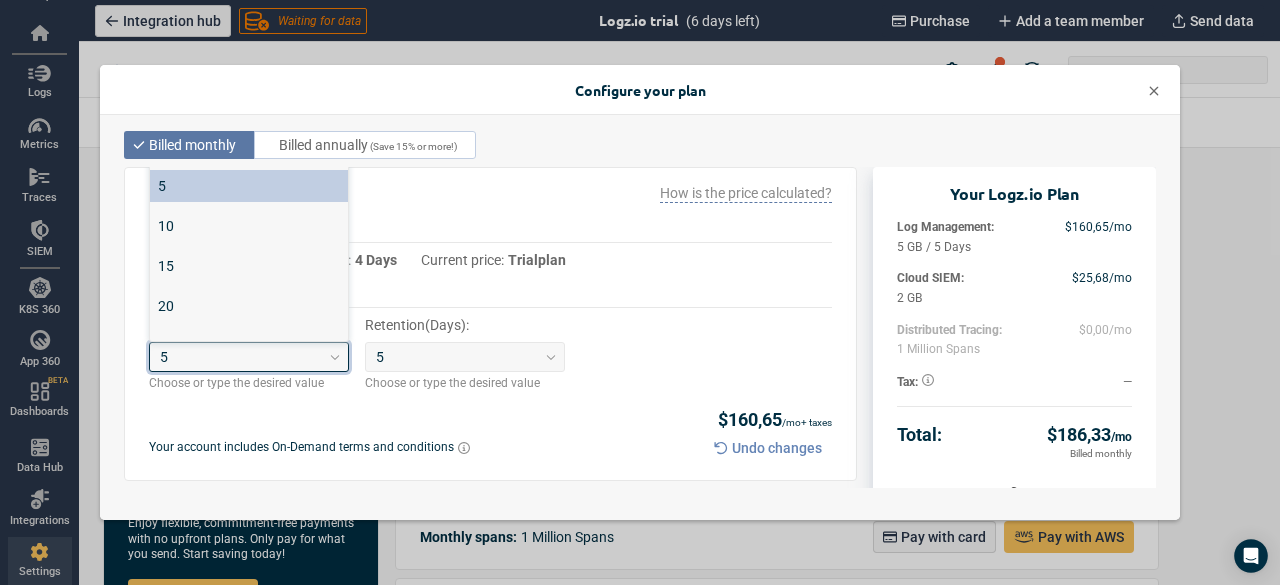 click on "5" at bounding box center [240, 357] 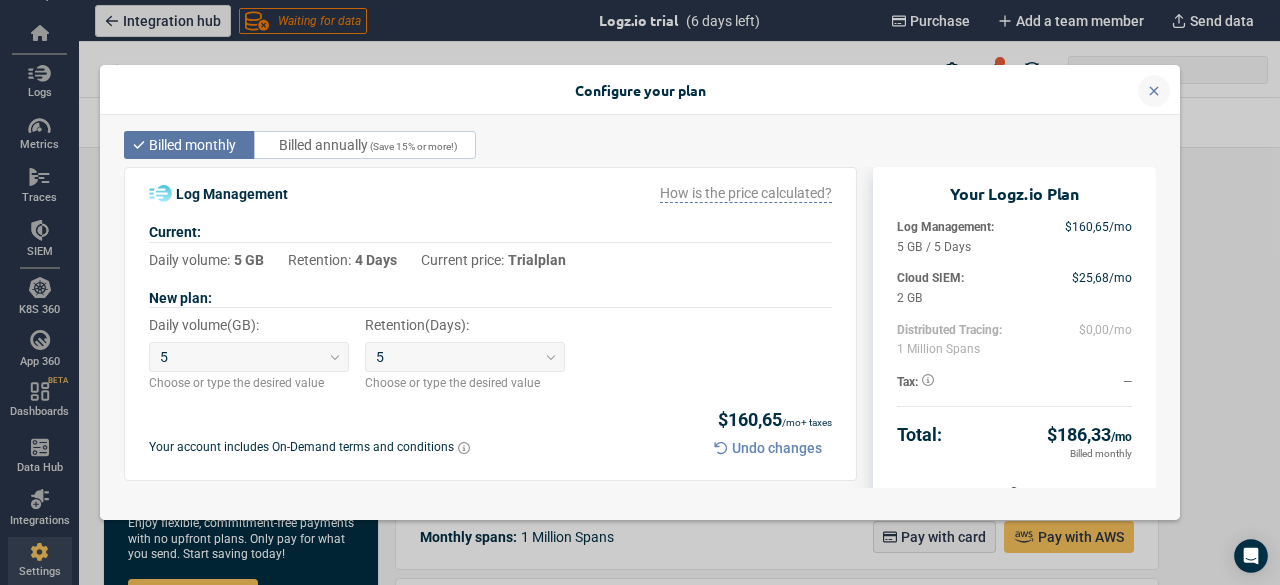 click at bounding box center [1154, 91] 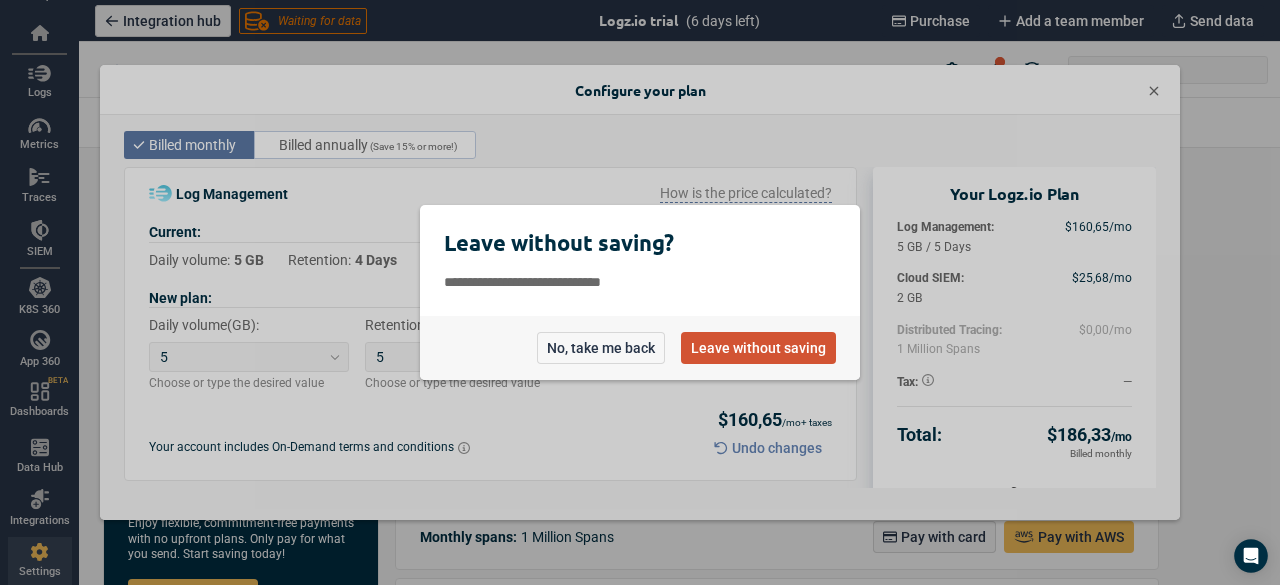 click on "Leave without saving" at bounding box center [758, 348] 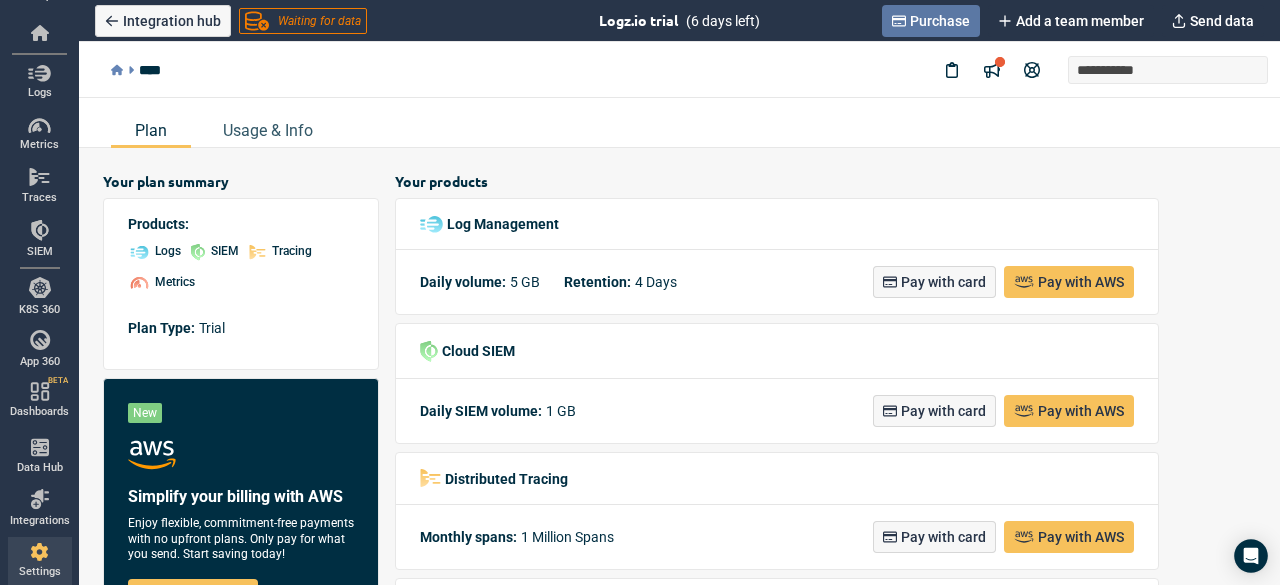 click on "Purchase" at bounding box center (931, 21) 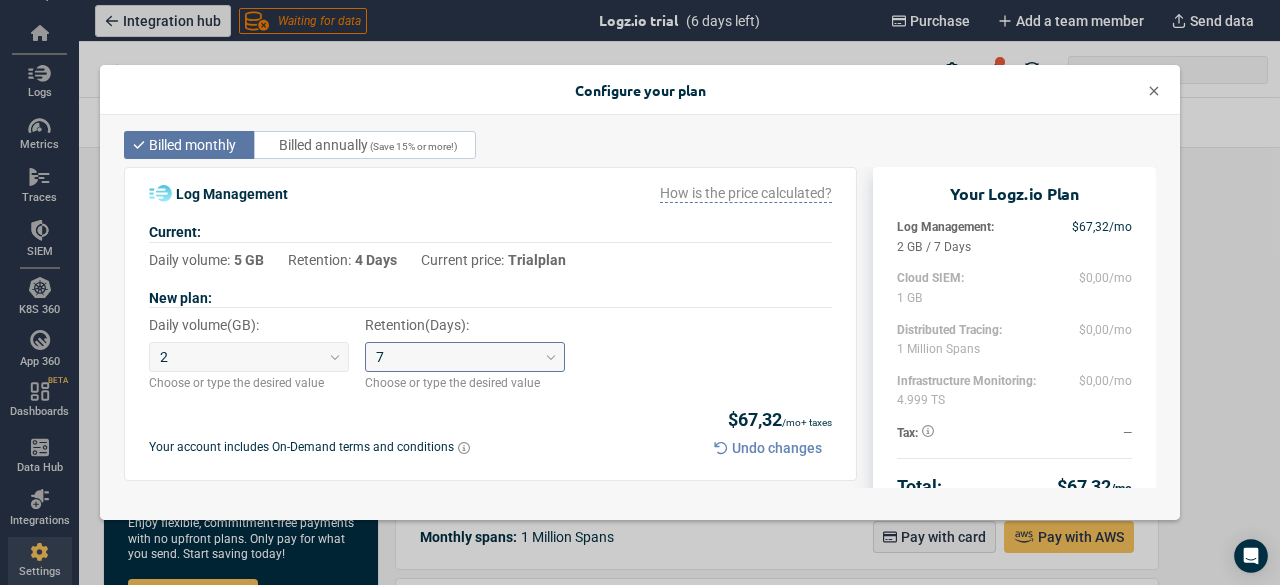 click on "7" at bounding box center [456, 357] 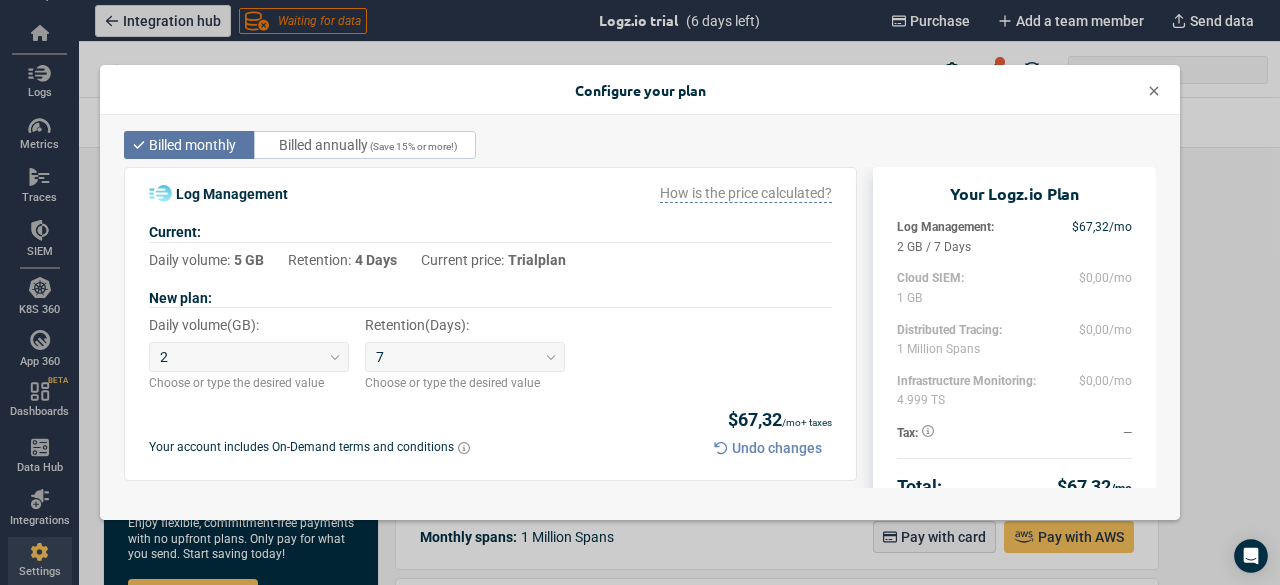 click on "Billed monthly Billed annually (Save 15% or more!)" at bounding box center (640, 145) 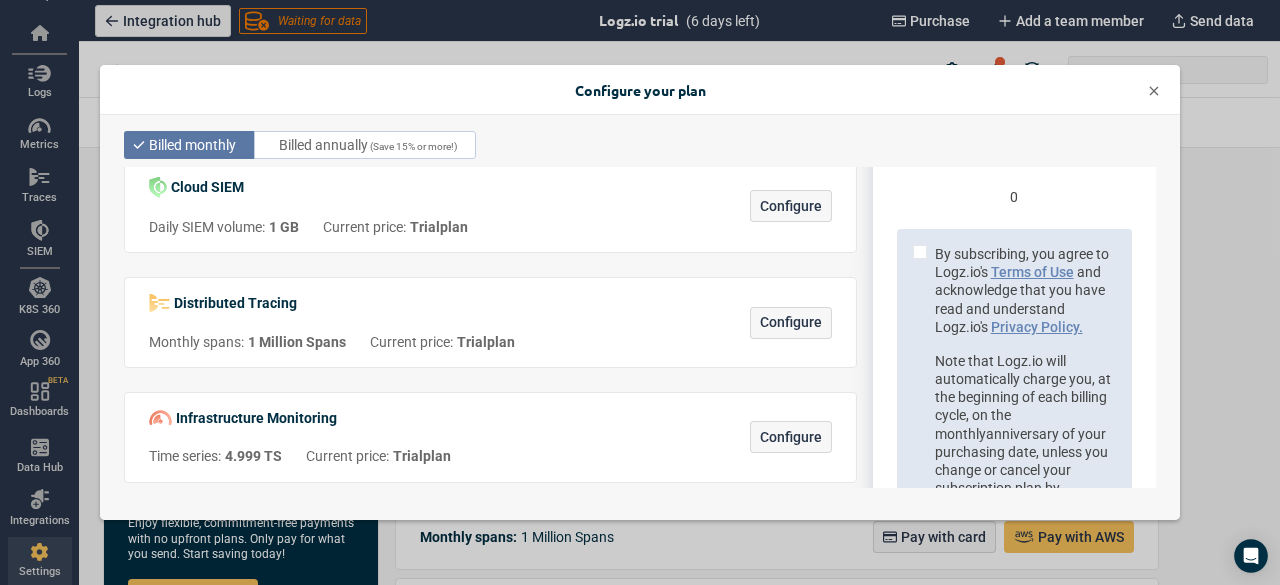 scroll, scrollTop: 348, scrollLeft: 0, axis: vertical 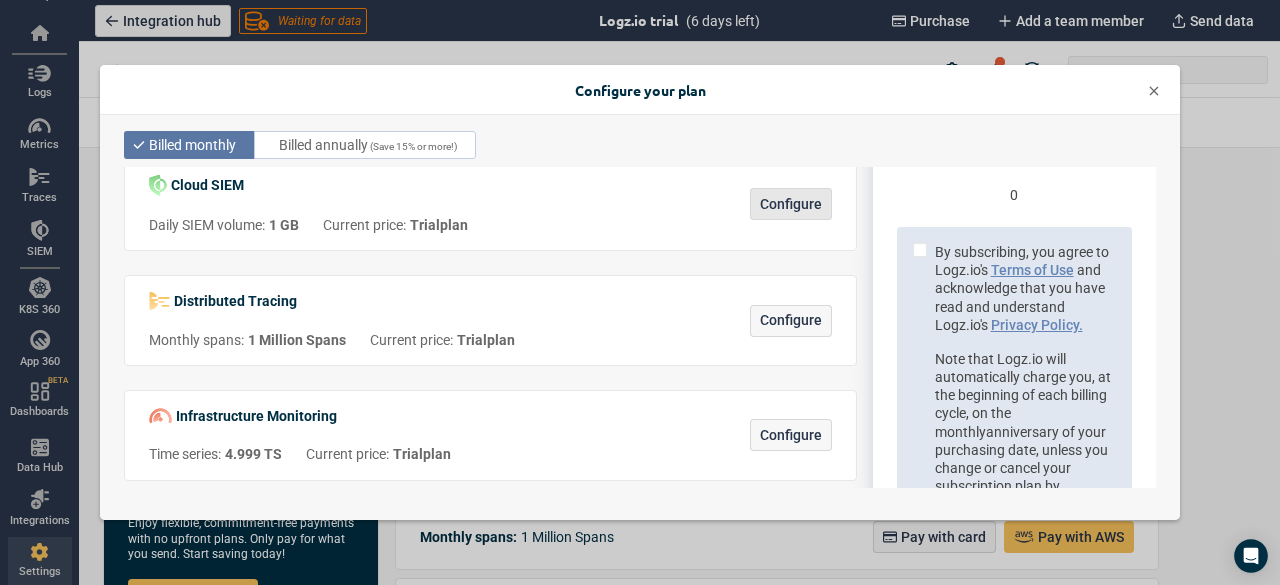 click on "Configure" at bounding box center [791, 204] 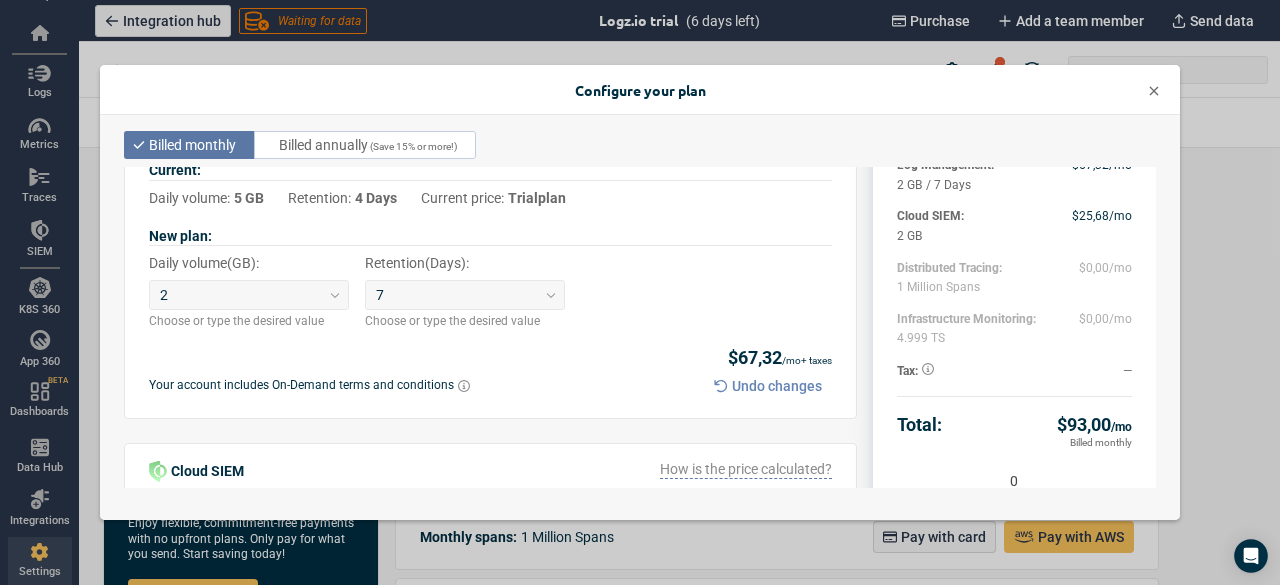 scroll, scrollTop: 0, scrollLeft: 0, axis: both 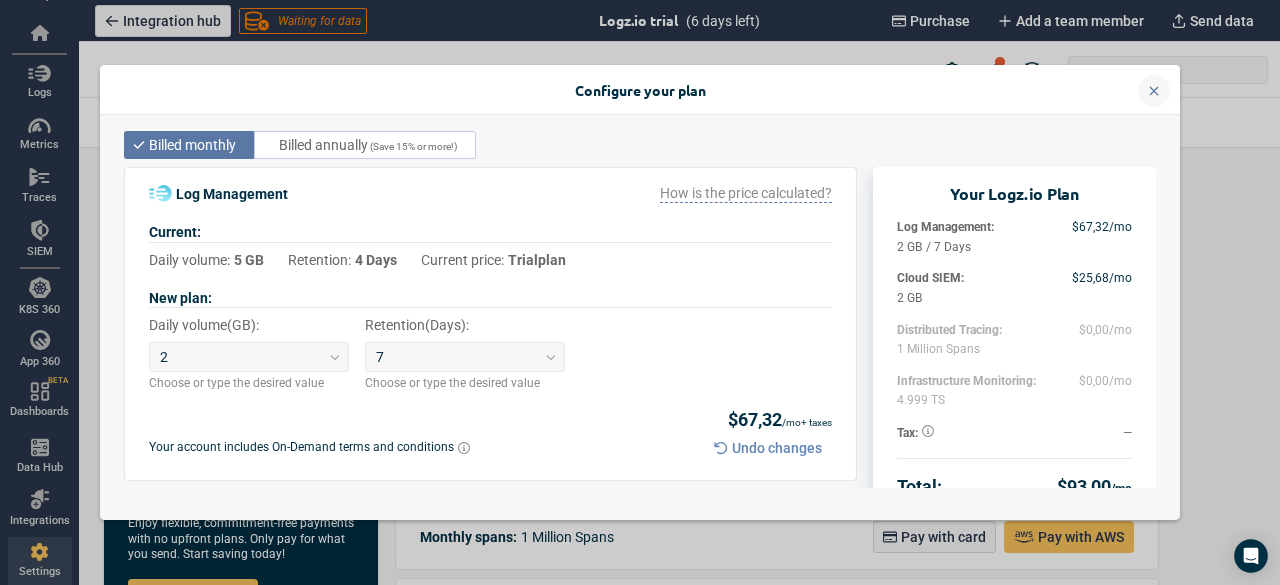click at bounding box center (1154, 91) 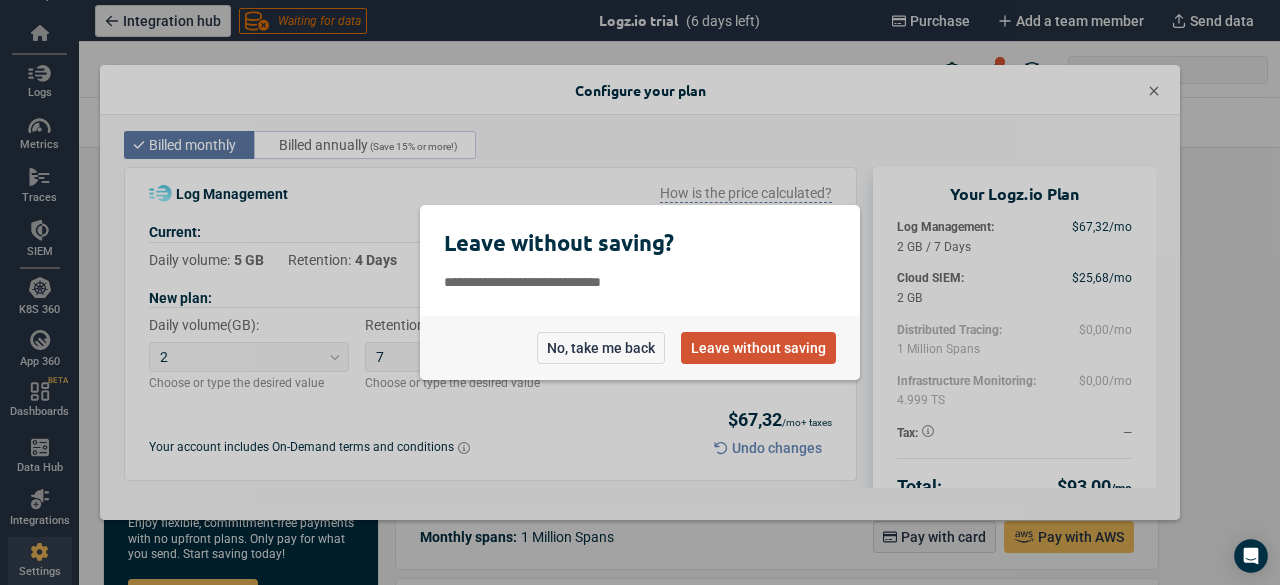 click on "Leave without saving" at bounding box center (758, 348) 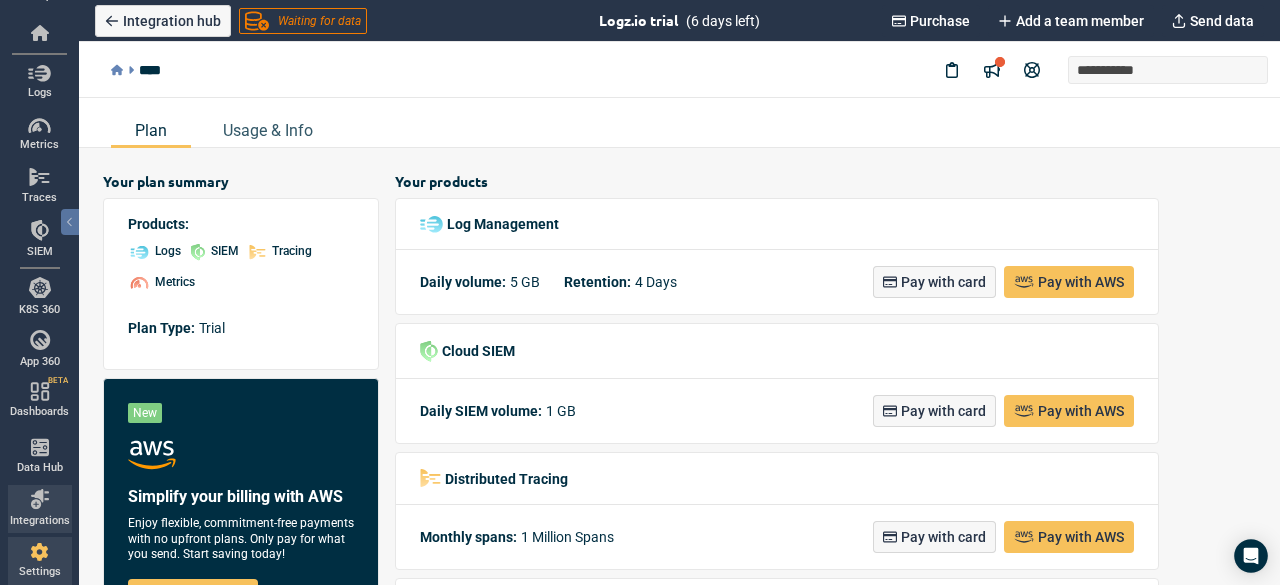 click on "Settings" at bounding box center [40, 572] 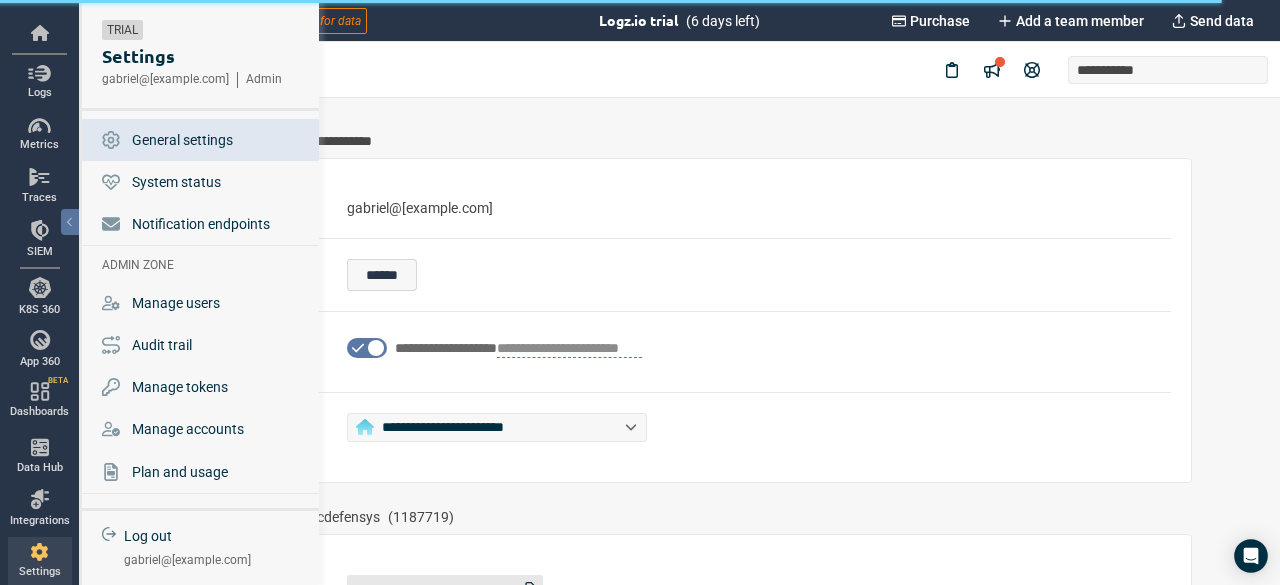 scroll, scrollTop: 63, scrollLeft: 0, axis: vertical 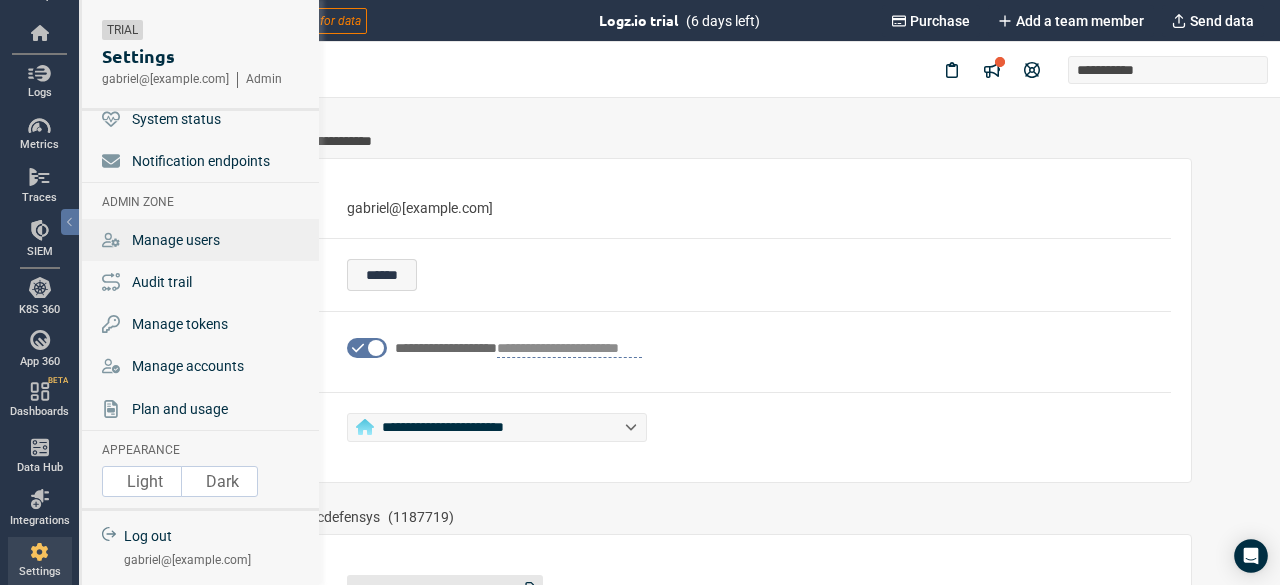 click on "Manage users" at bounding box center (176, 240) 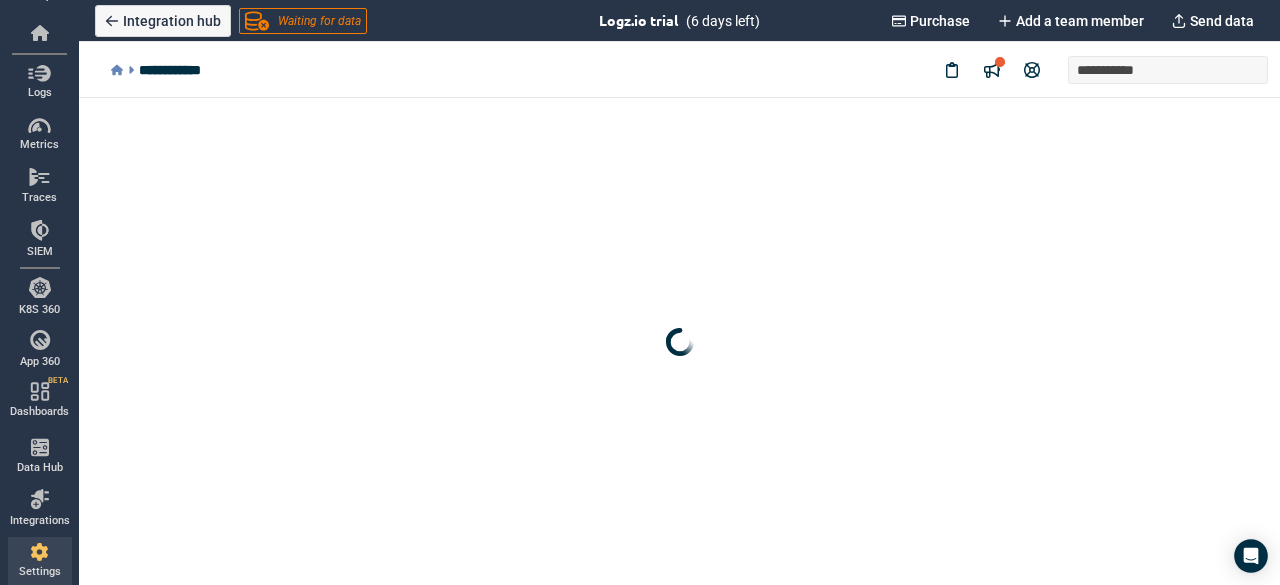 scroll, scrollTop: 0, scrollLeft: 0, axis: both 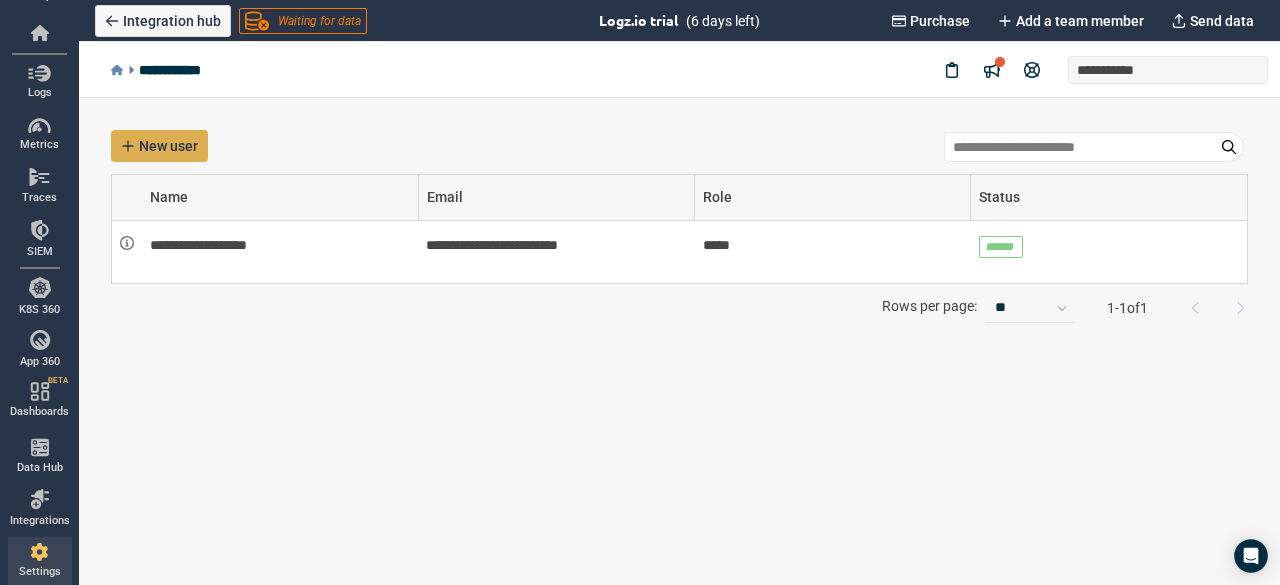 click on "New user" at bounding box center [168, 146] 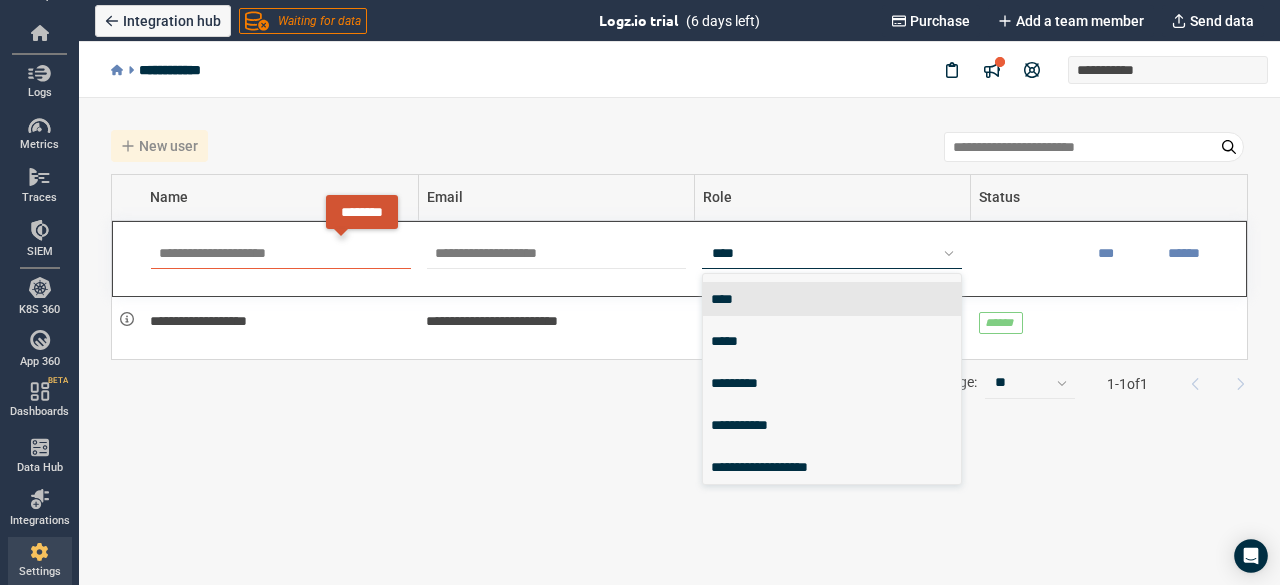 click on "****" at bounding box center [823, 253] 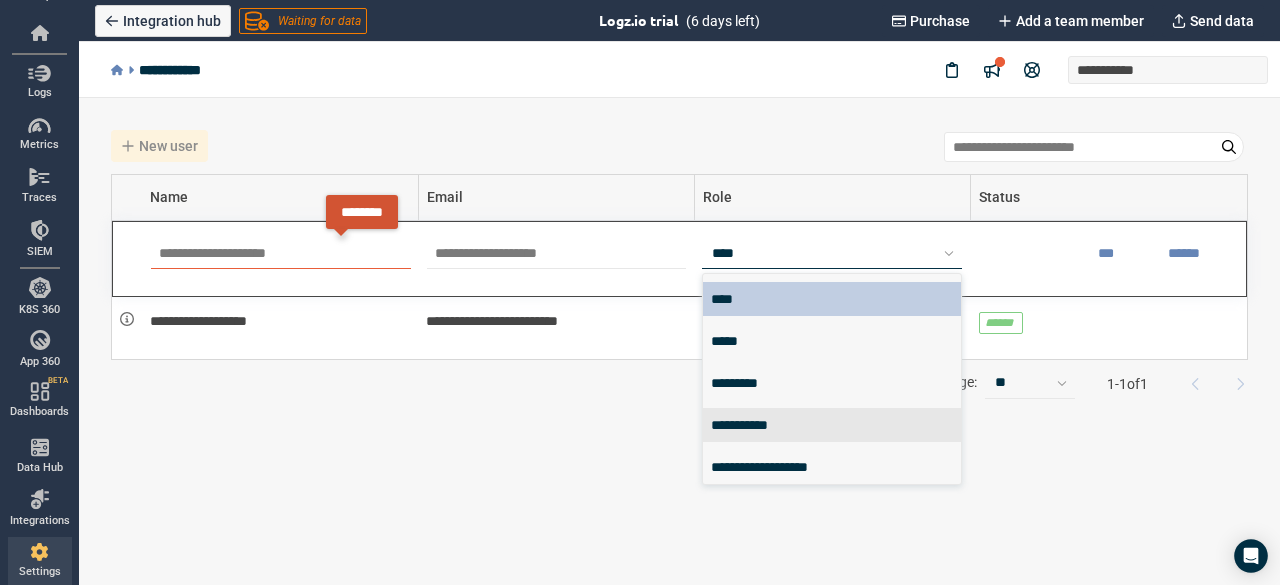 click on "**********" at bounding box center [679, 341] 